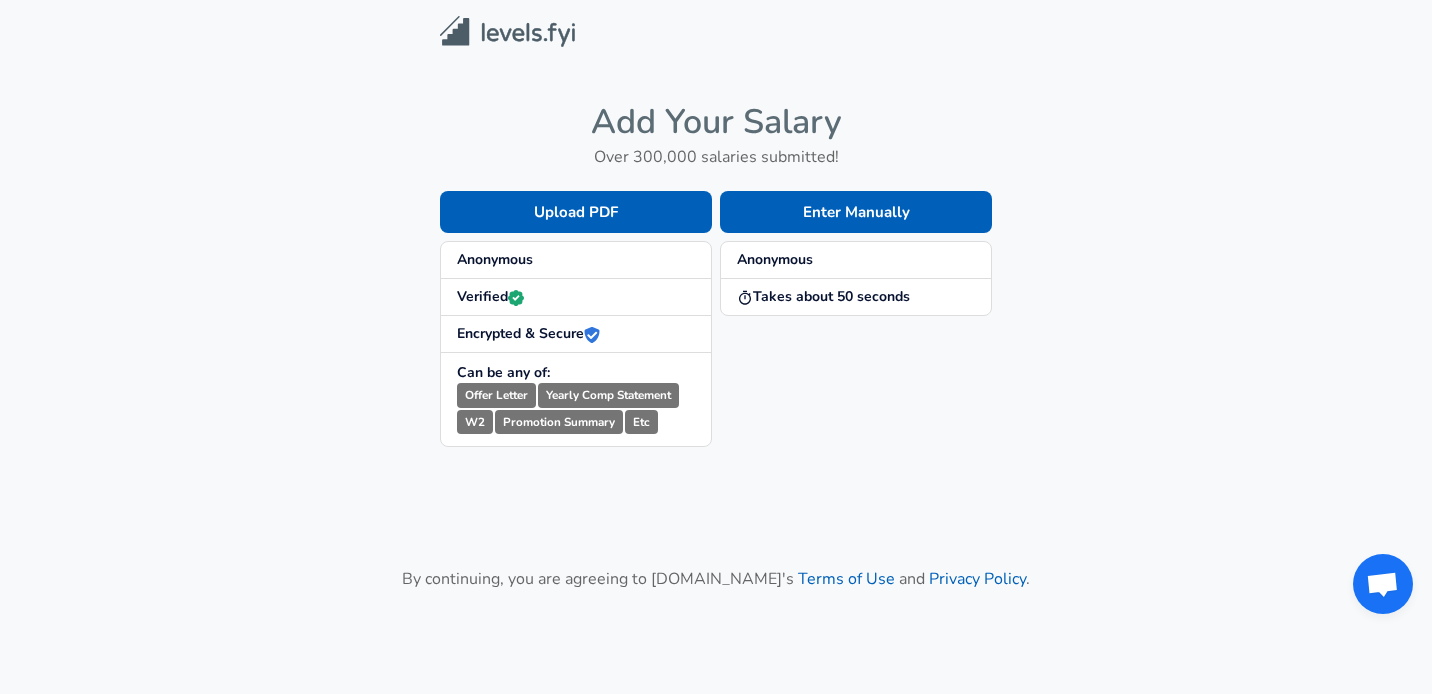 scroll, scrollTop: 0, scrollLeft: 0, axis: both 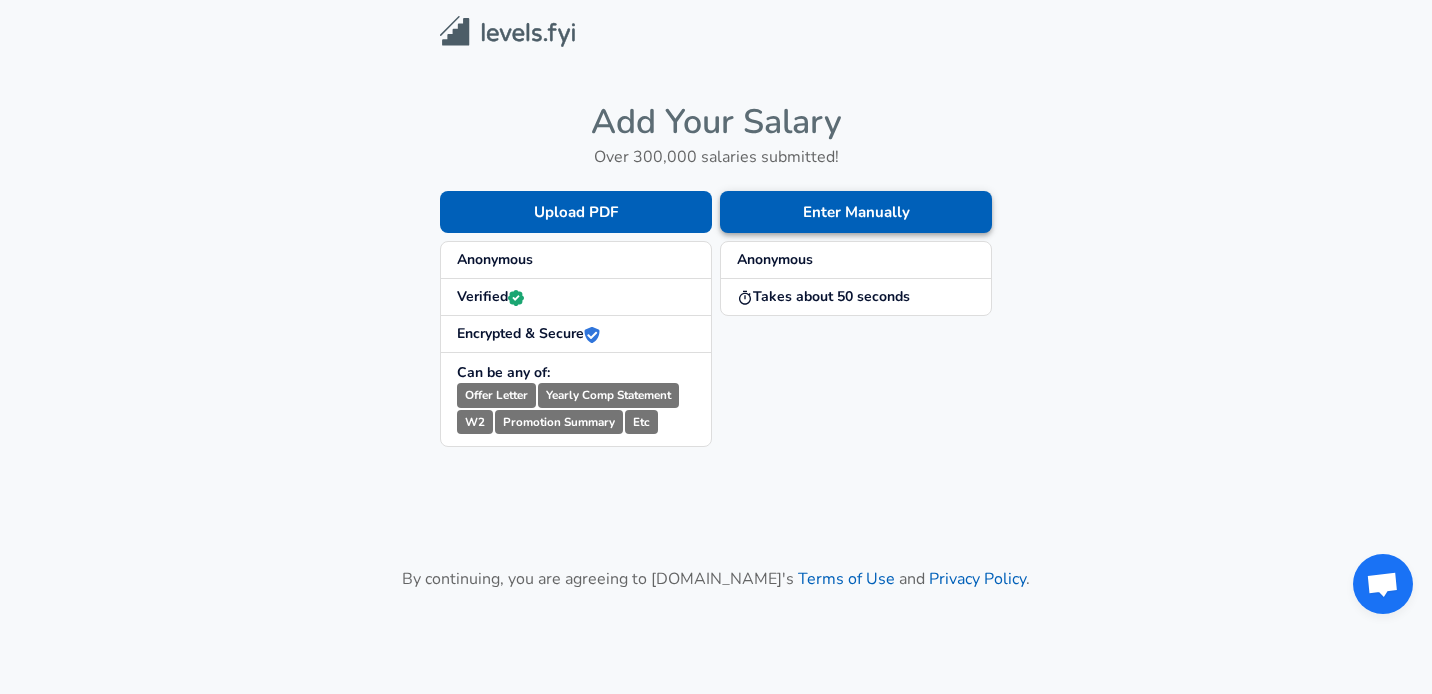 click on "Enter Manually" at bounding box center [856, 212] 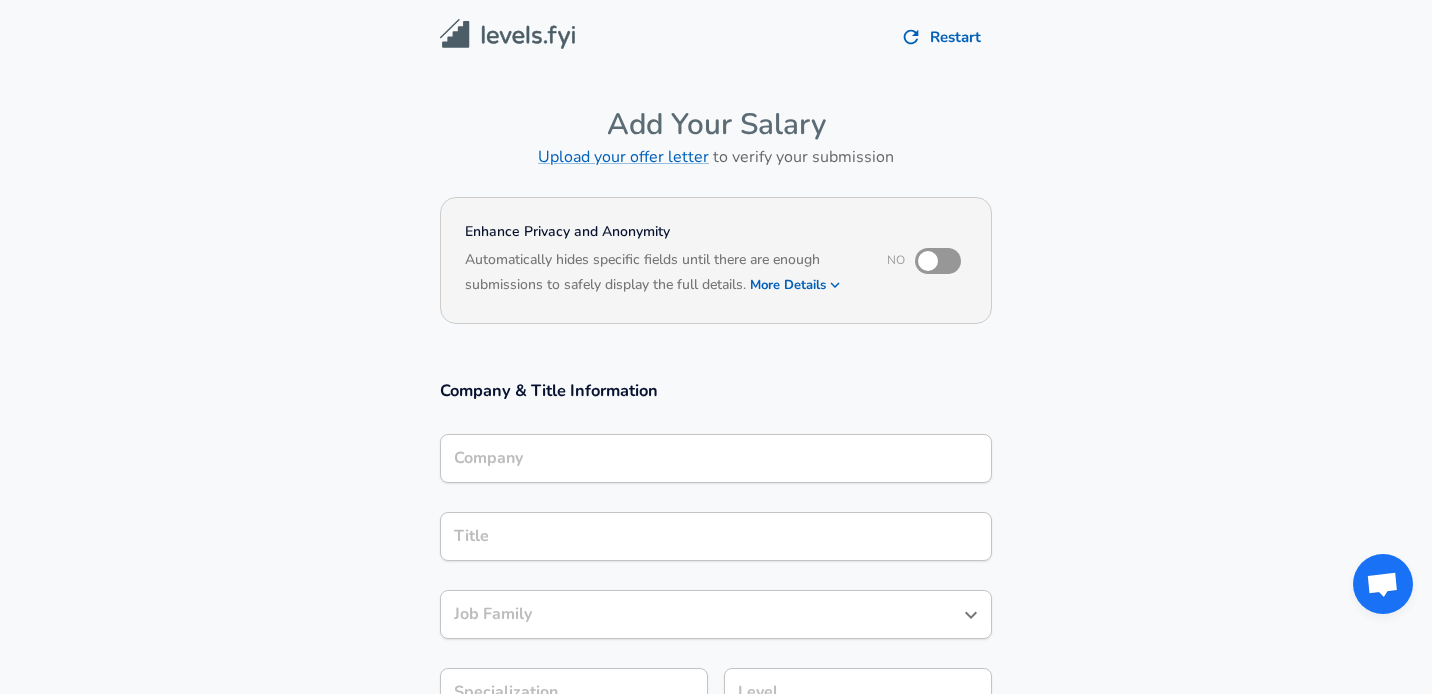 scroll, scrollTop: 20, scrollLeft: 0, axis: vertical 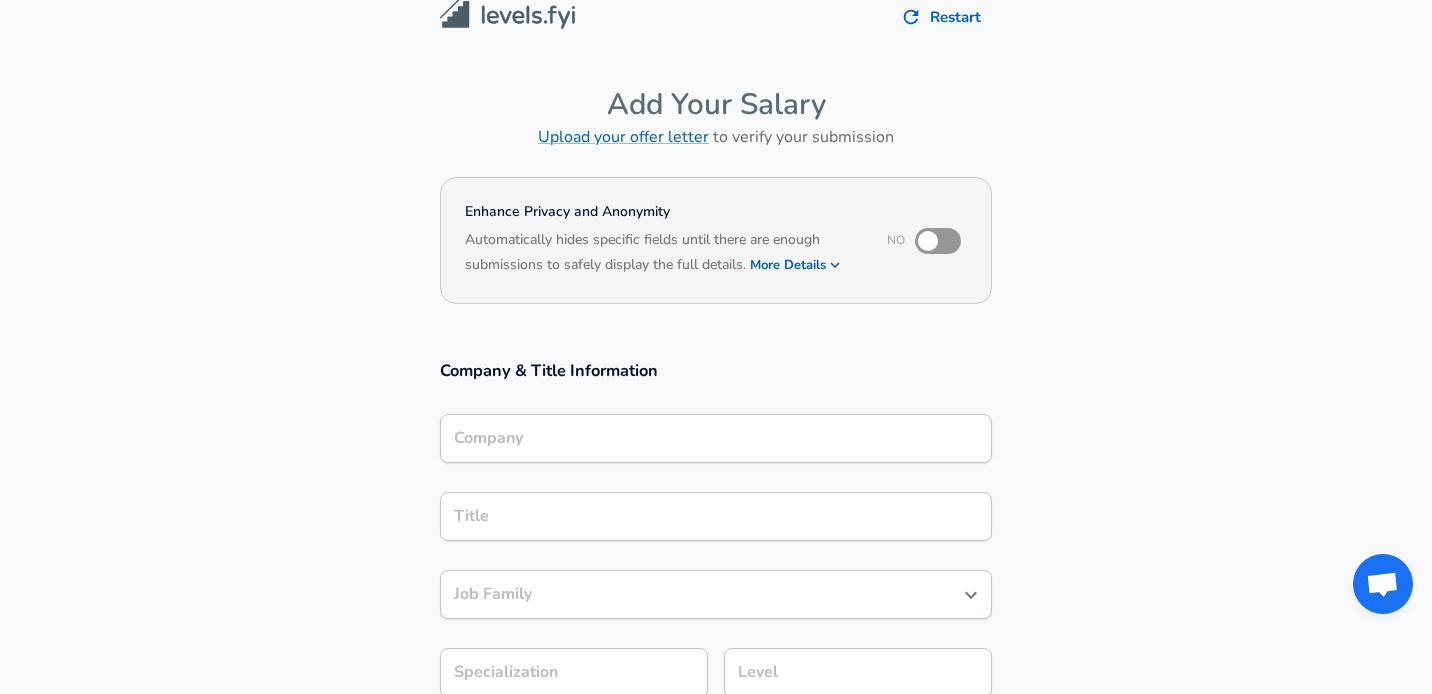 click on "Company" at bounding box center (716, 438) 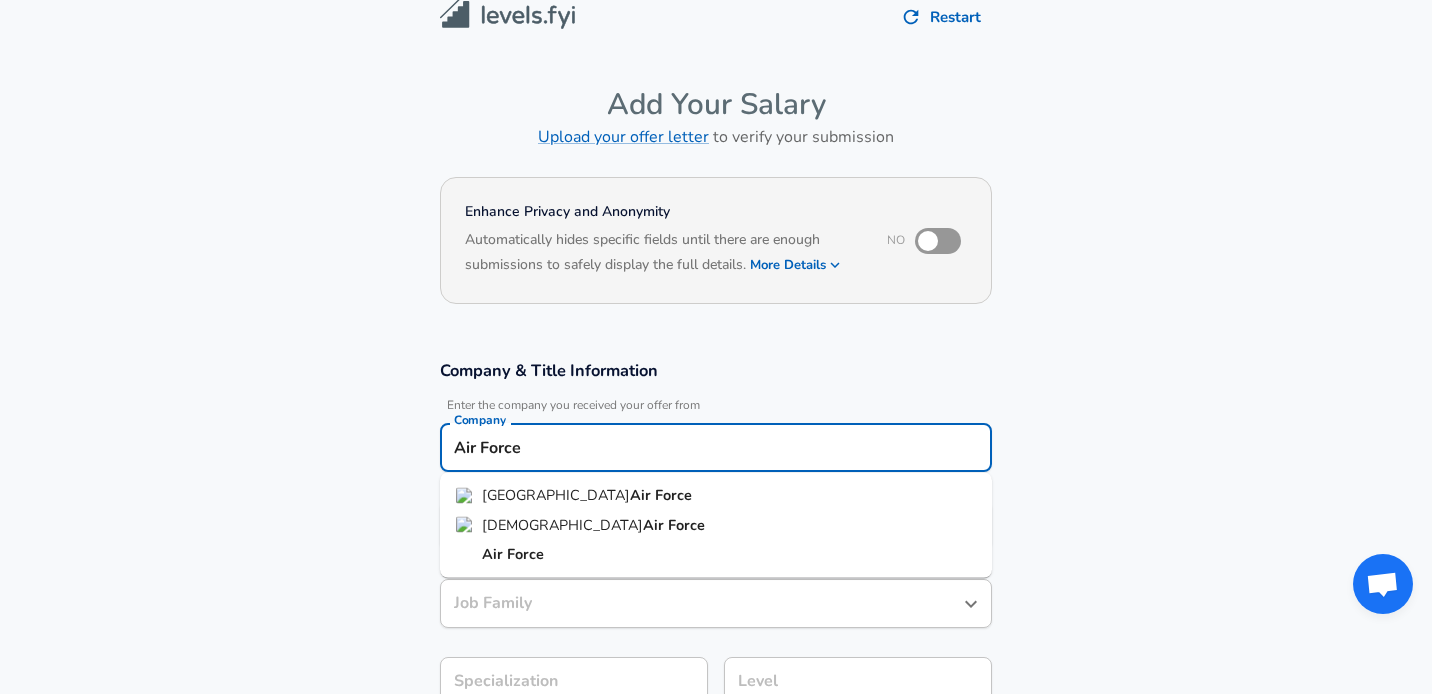 click on "United States  Air     Force" at bounding box center (716, 496) 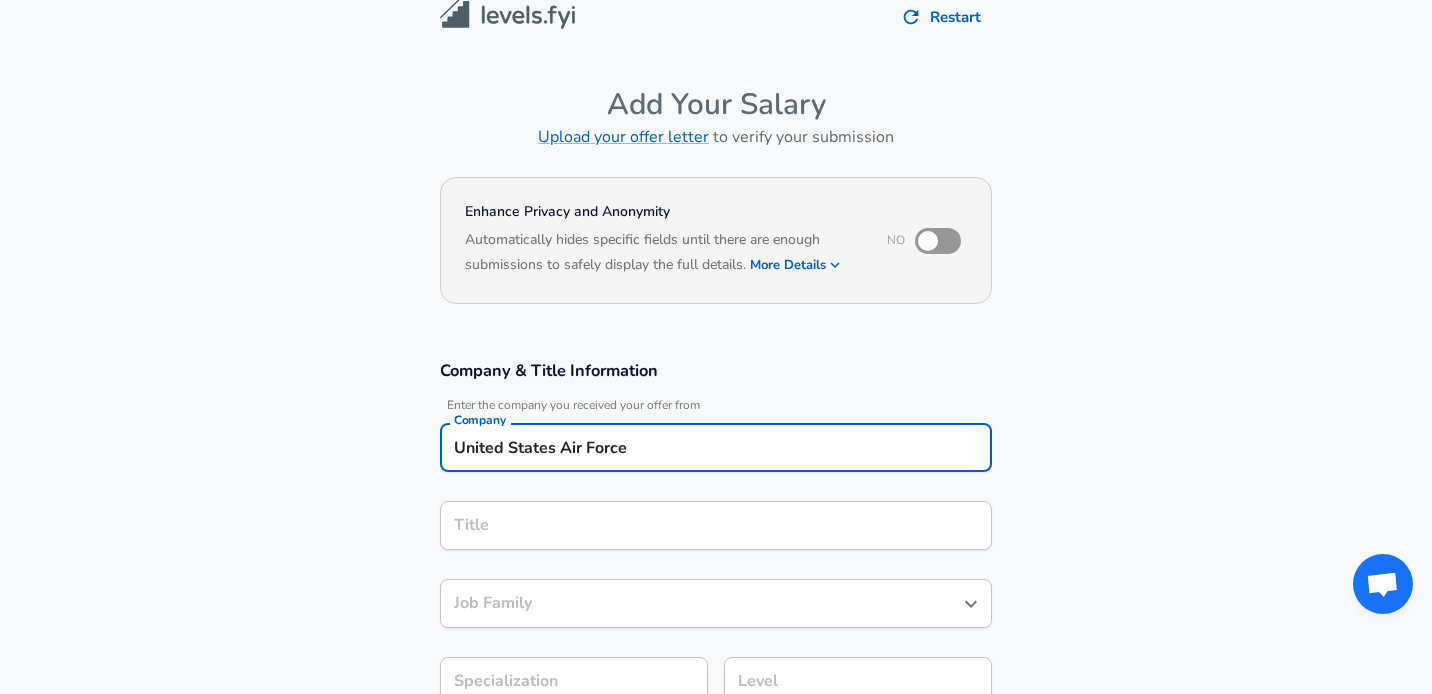 type on "United States Air Force" 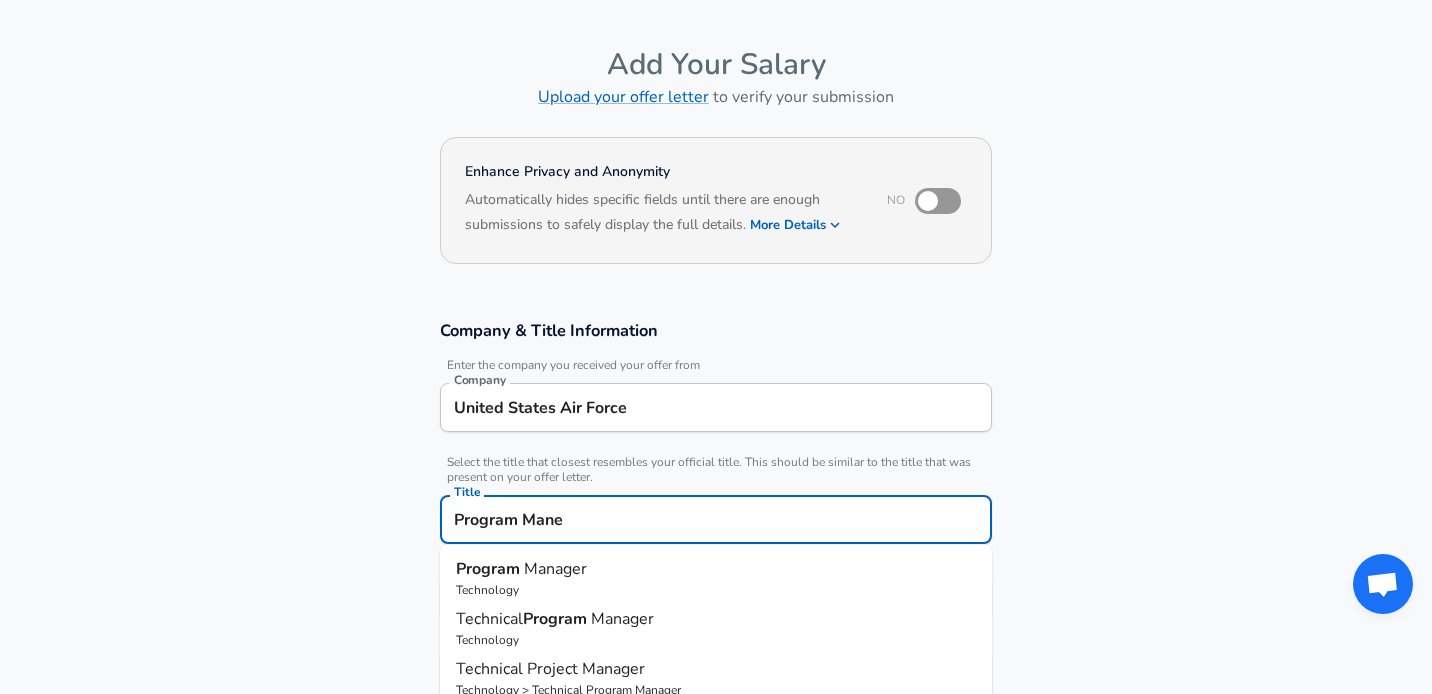 click on "Technology" at bounding box center (716, 590) 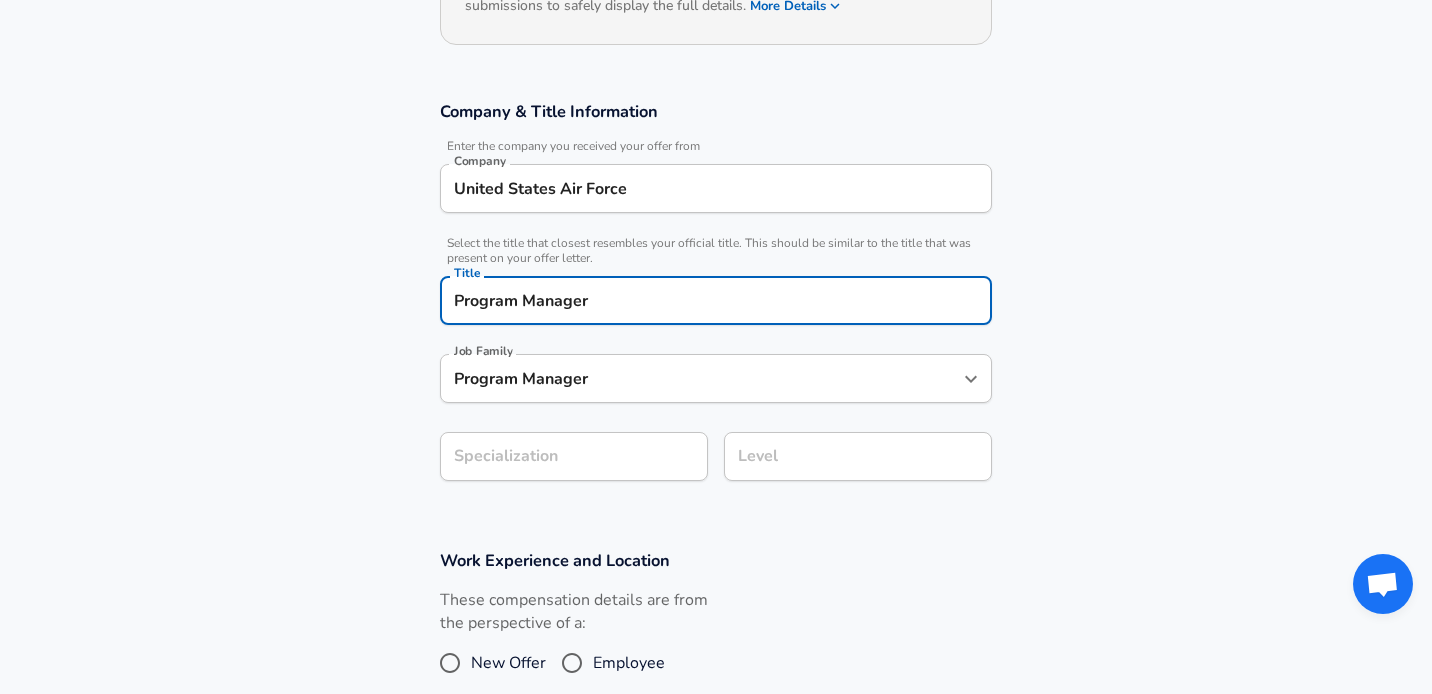 scroll, scrollTop: 344, scrollLeft: 0, axis: vertical 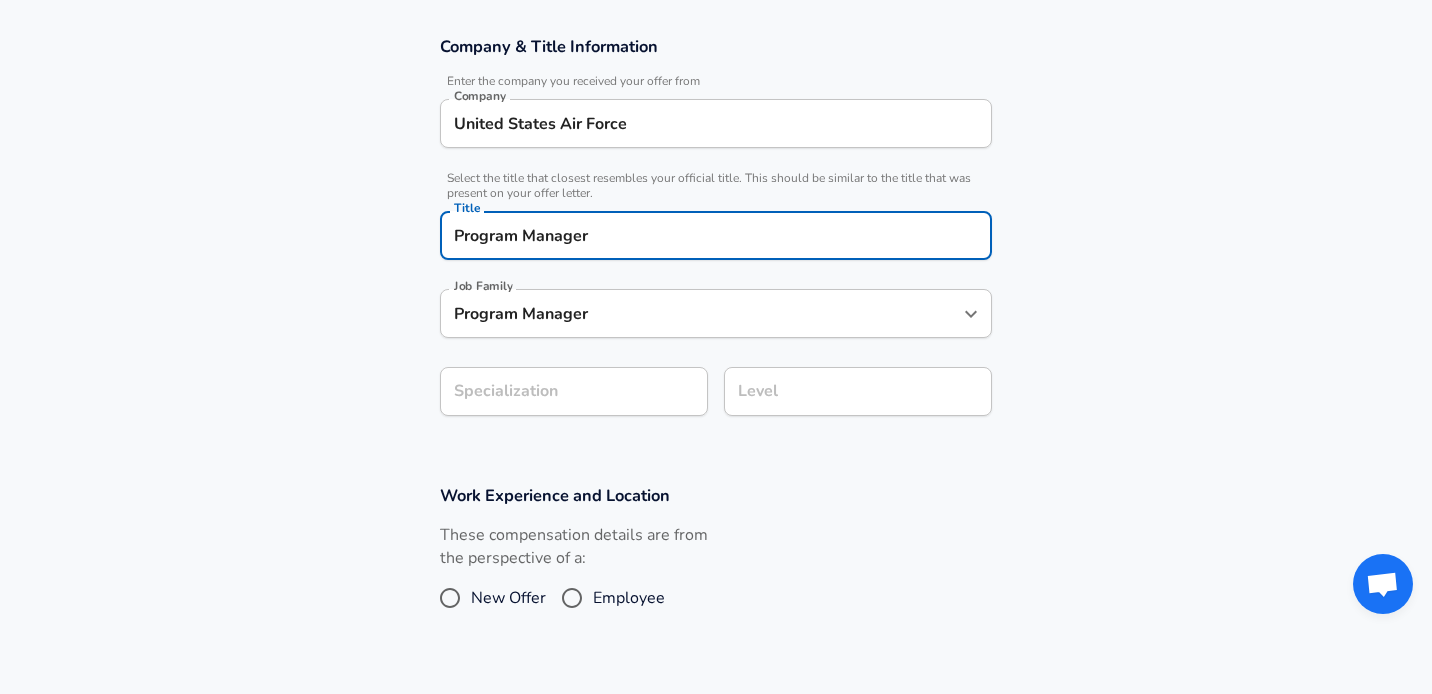 type on "Program Manager" 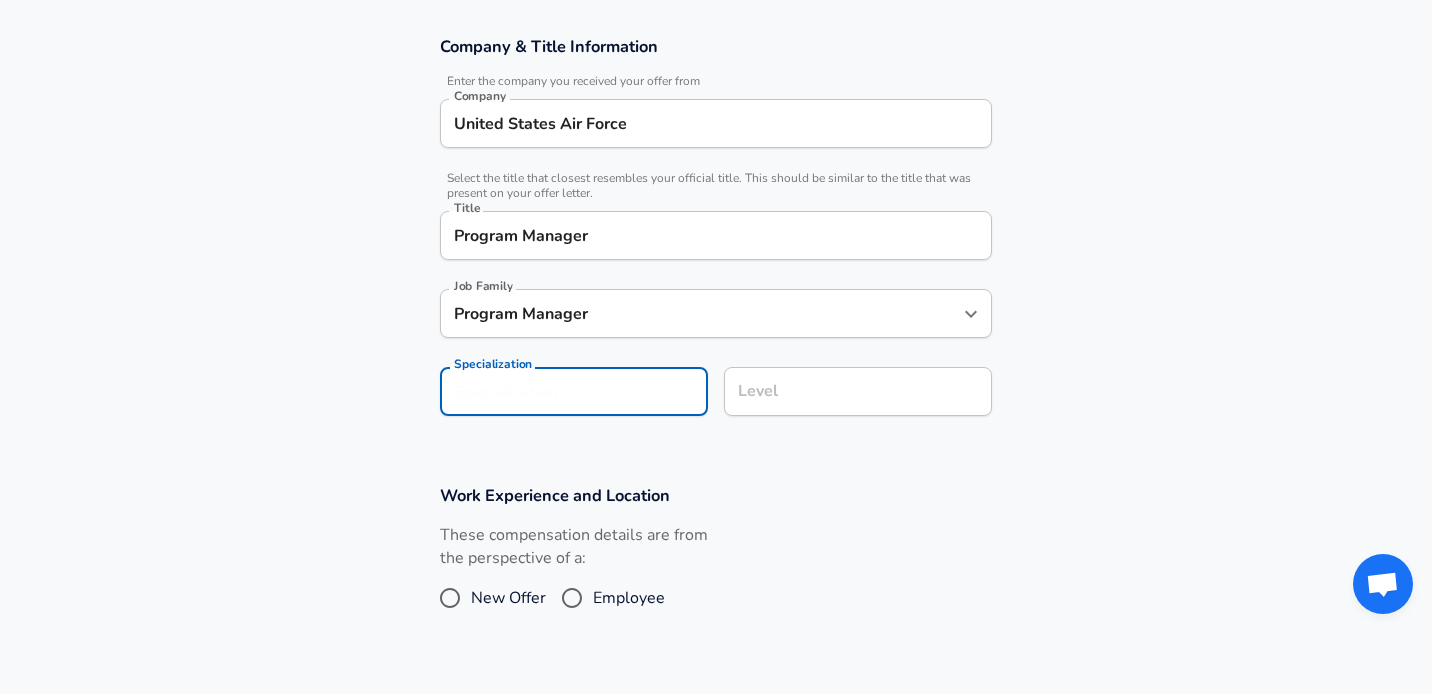 scroll, scrollTop: 404, scrollLeft: 0, axis: vertical 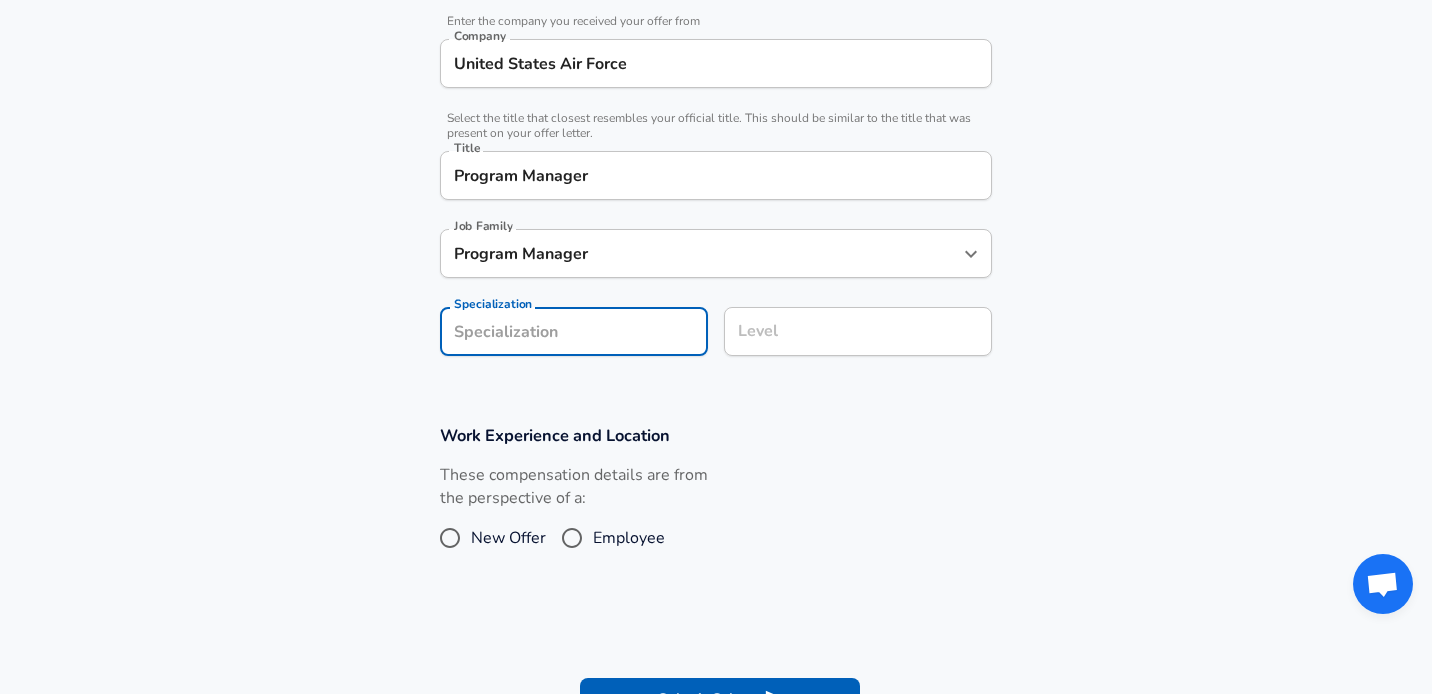 click on "Company & Title Information   Enter the company you received your offer from Company United States Air Force Company   Select the title that closest resembles your official title. This should be similar to the title that was present on your offer letter. Title Program Manager Title Job Family Program Manager Job Family Specialization Specialization Level Level" at bounding box center [716, 176] 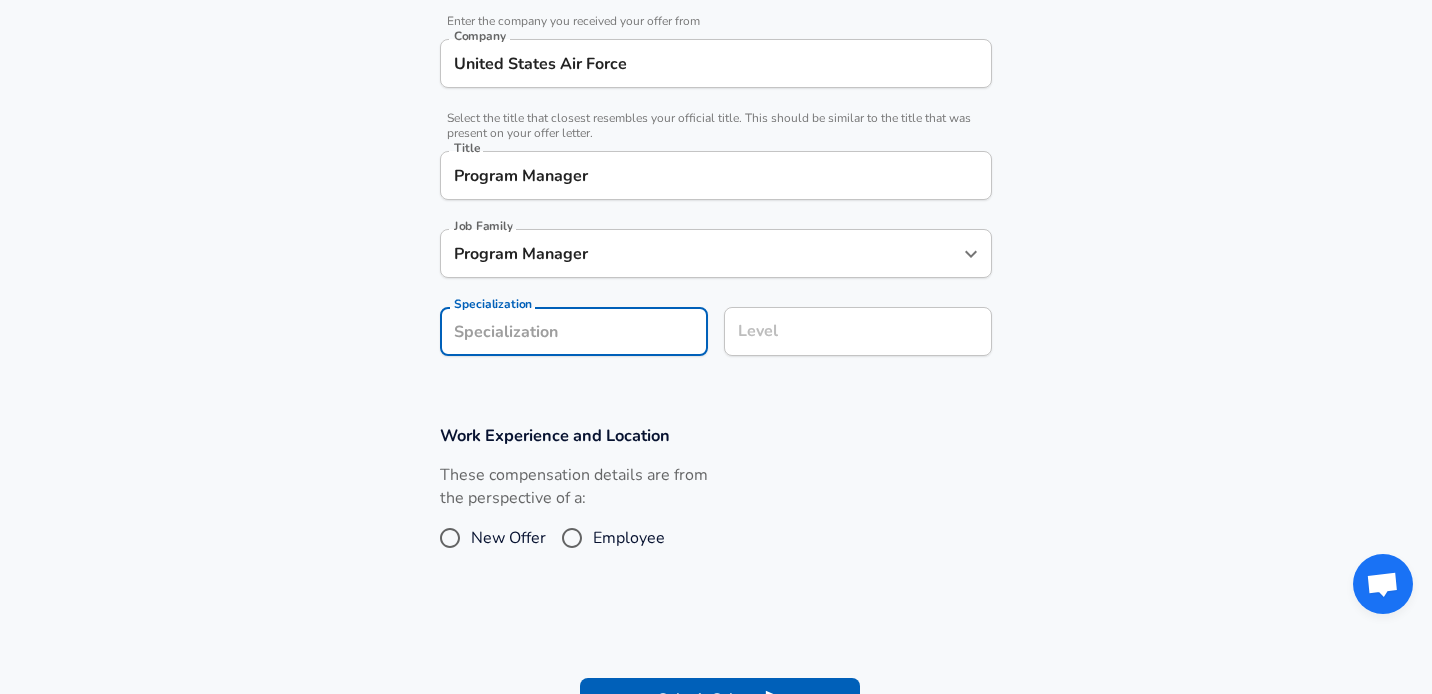 click on "Level" at bounding box center (858, 331) 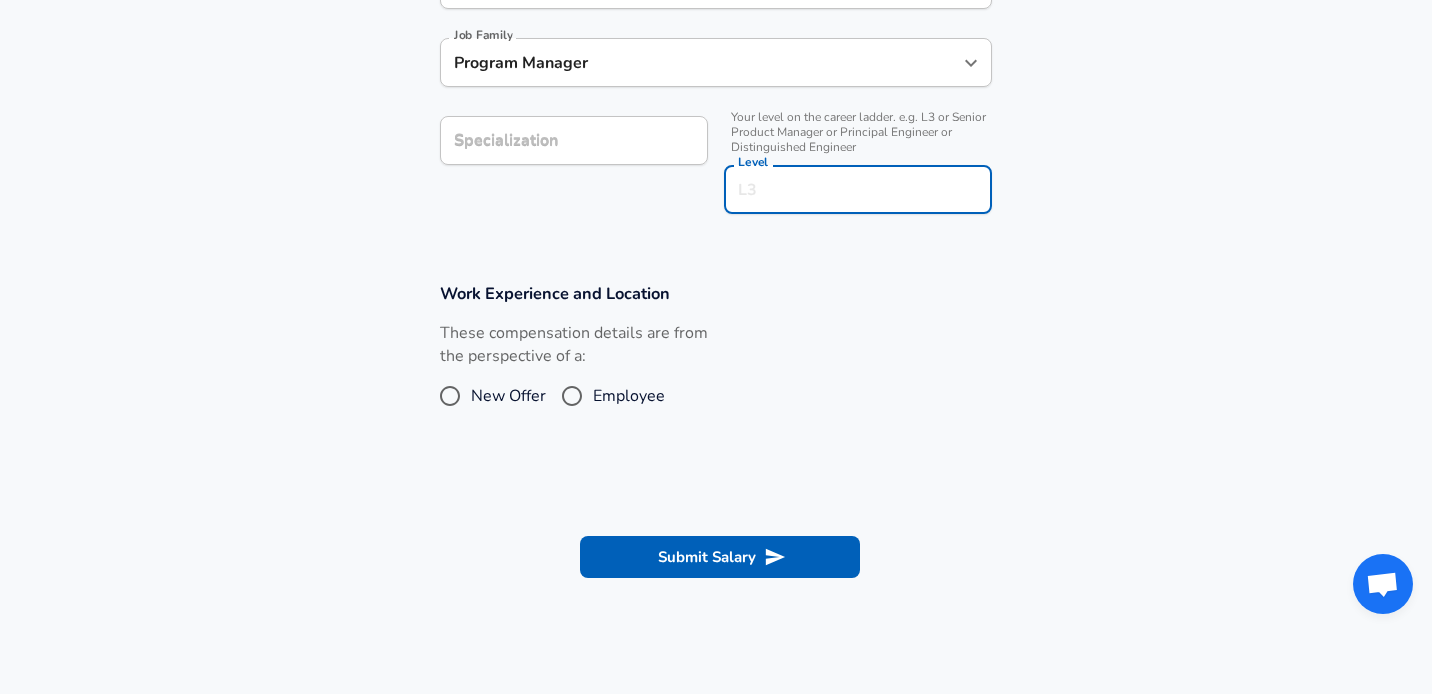 scroll, scrollTop: 599, scrollLeft: 0, axis: vertical 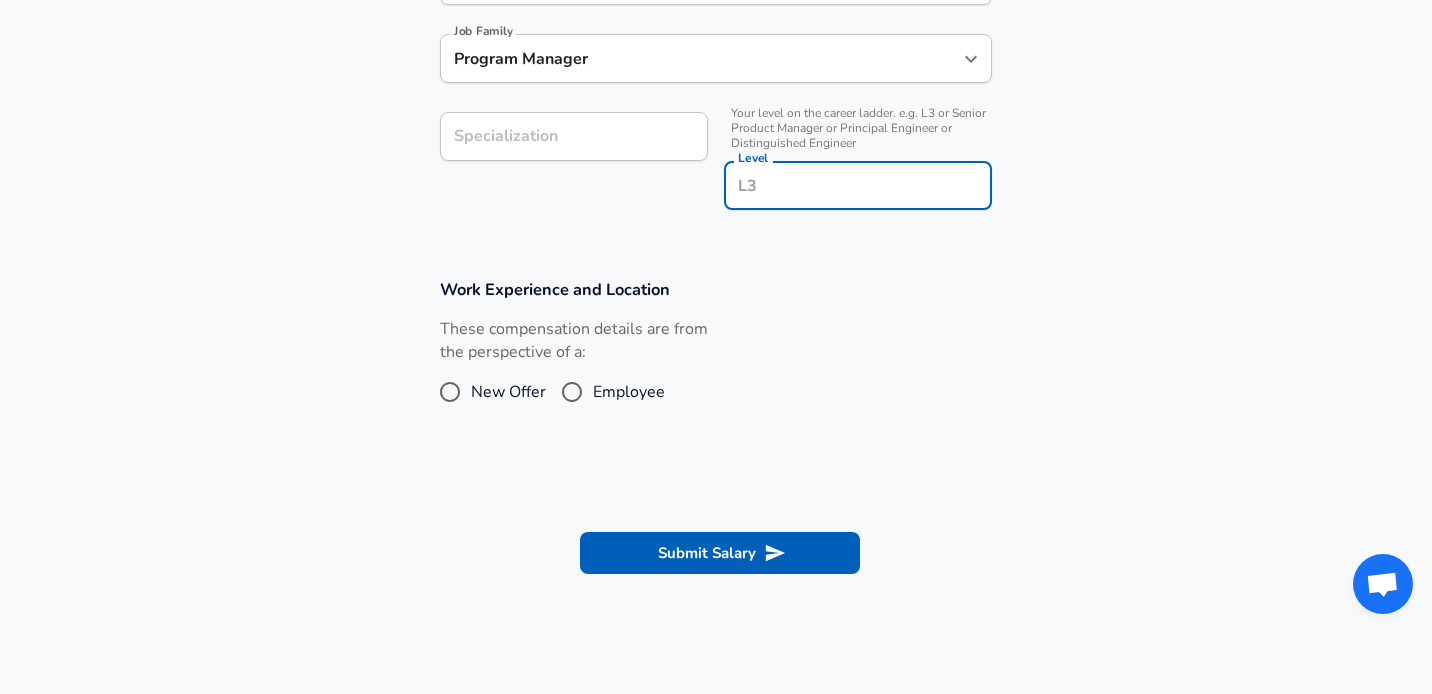 click on "These compensation details are from the perspective of a: New Offer Employee" at bounding box center (574, 371) 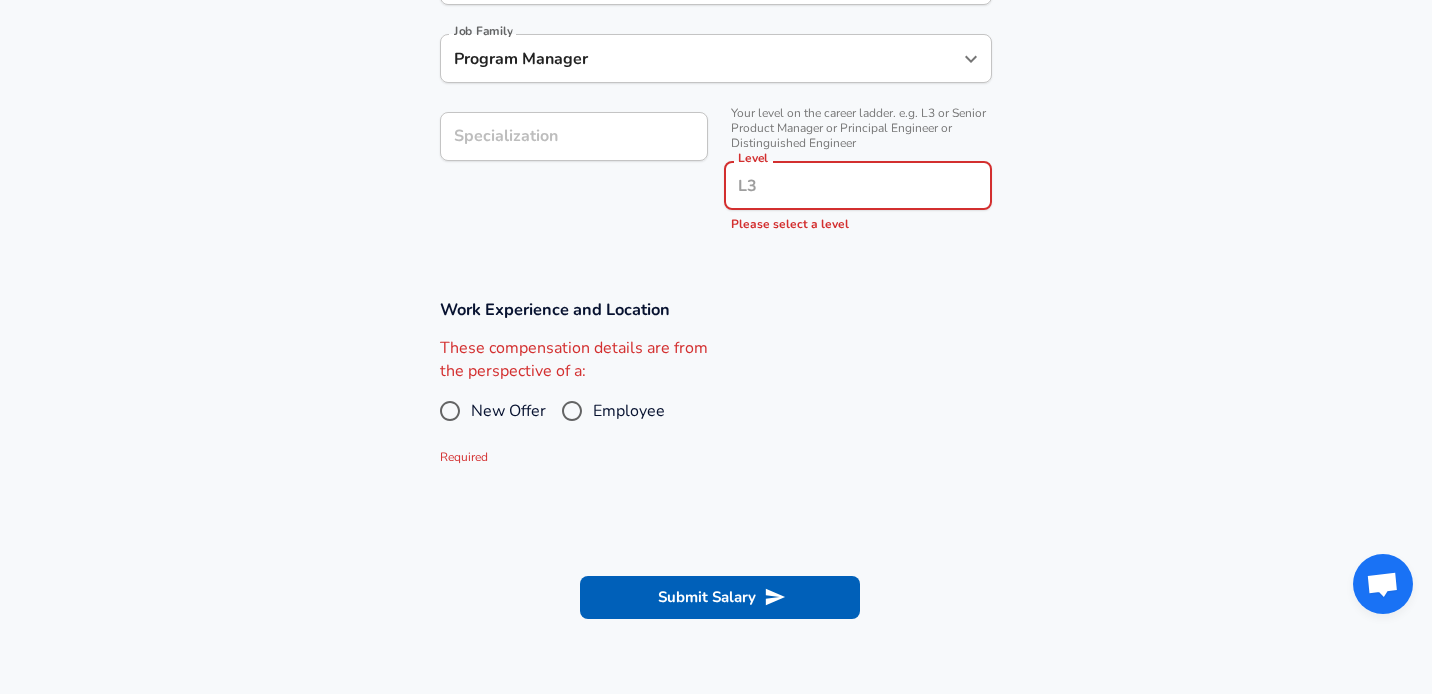 click on "Level" at bounding box center (858, 185) 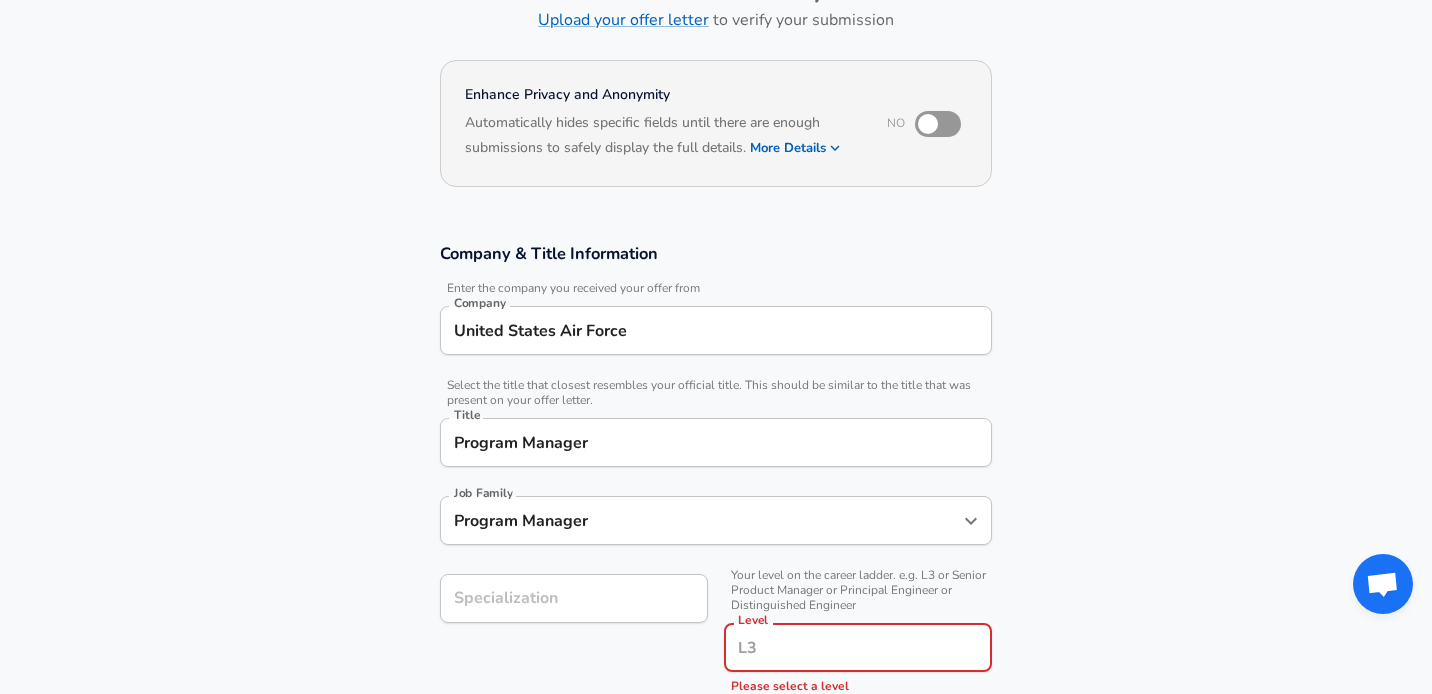 scroll, scrollTop: 0, scrollLeft: 0, axis: both 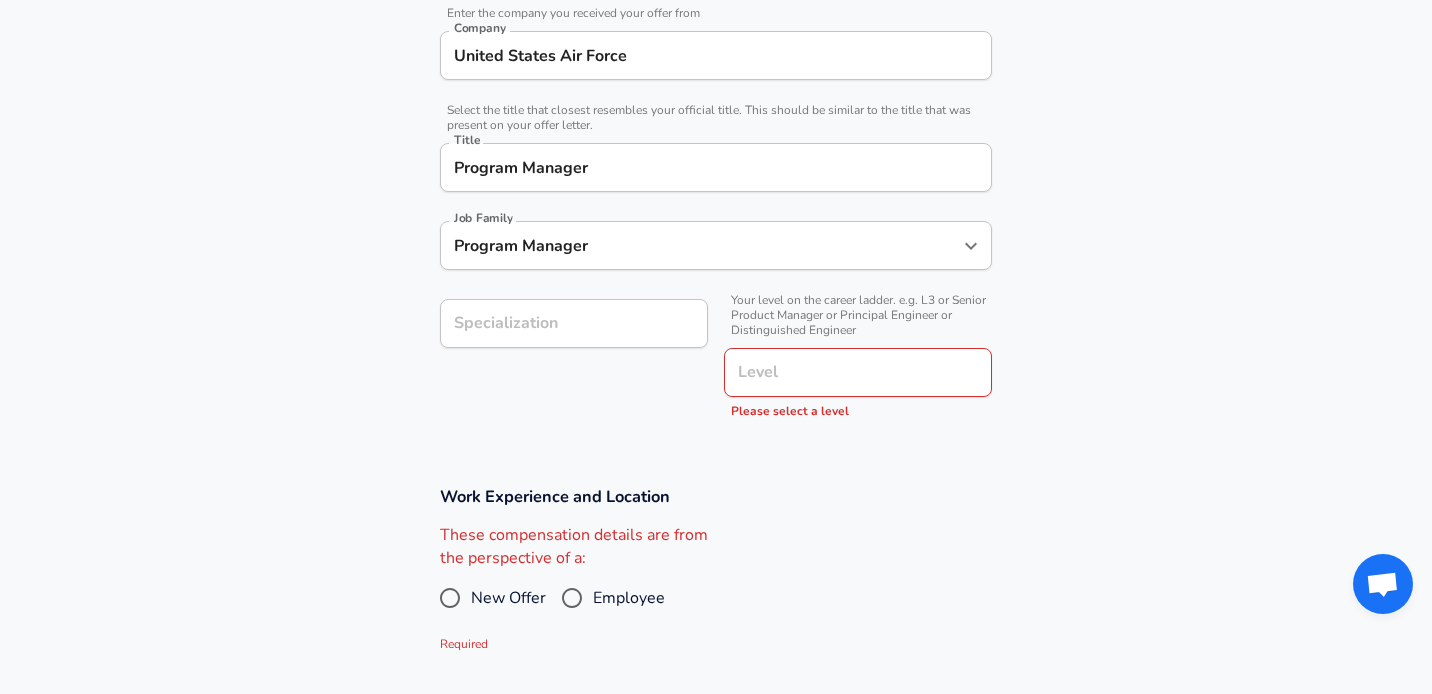 click on "Level" at bounding box center (858, 372) 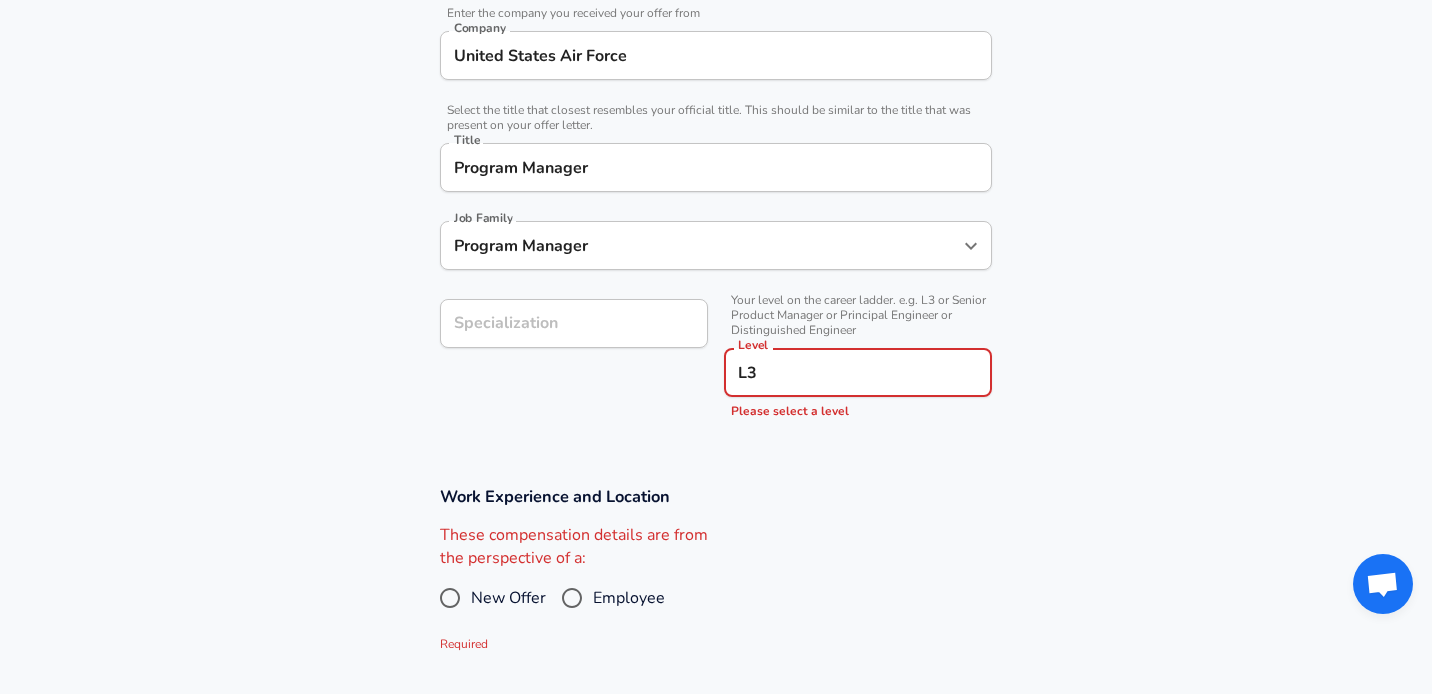 type on "L3" 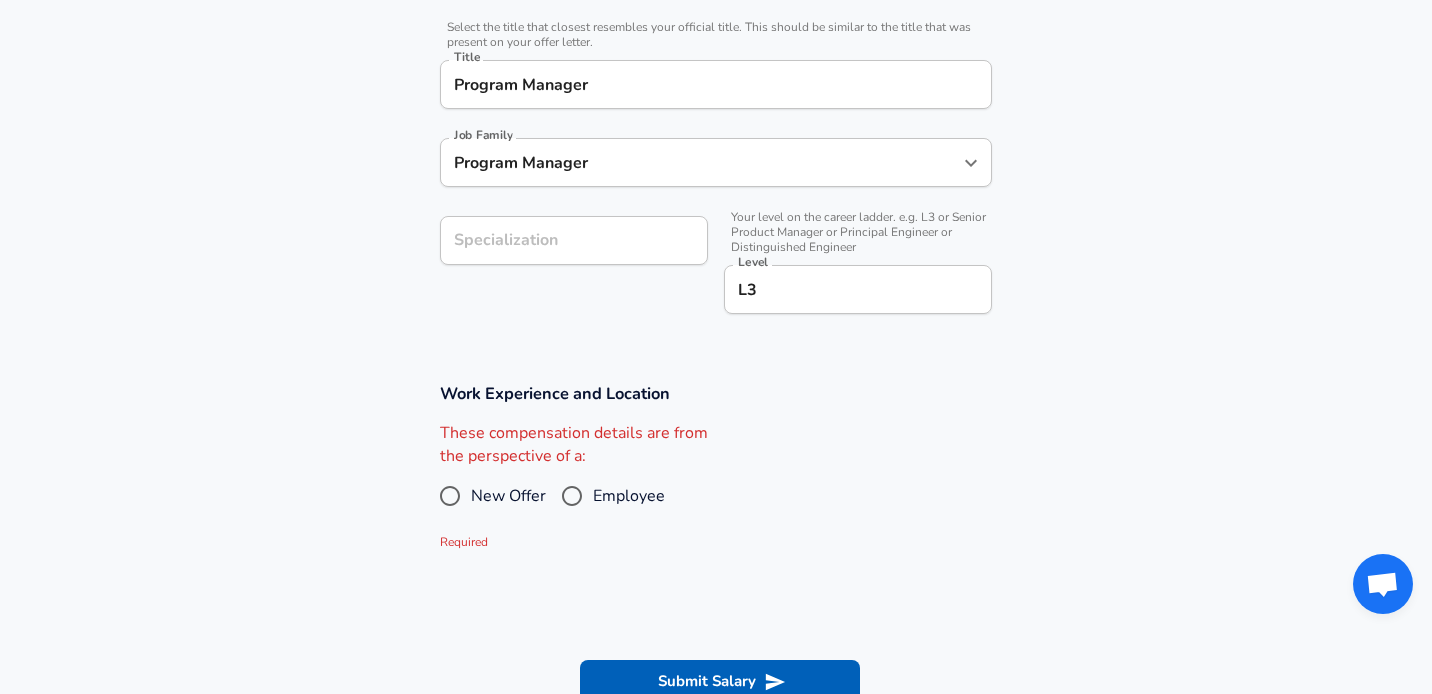 scroll, scrollTop: 513, scrollLeft: 0, axis: vertical 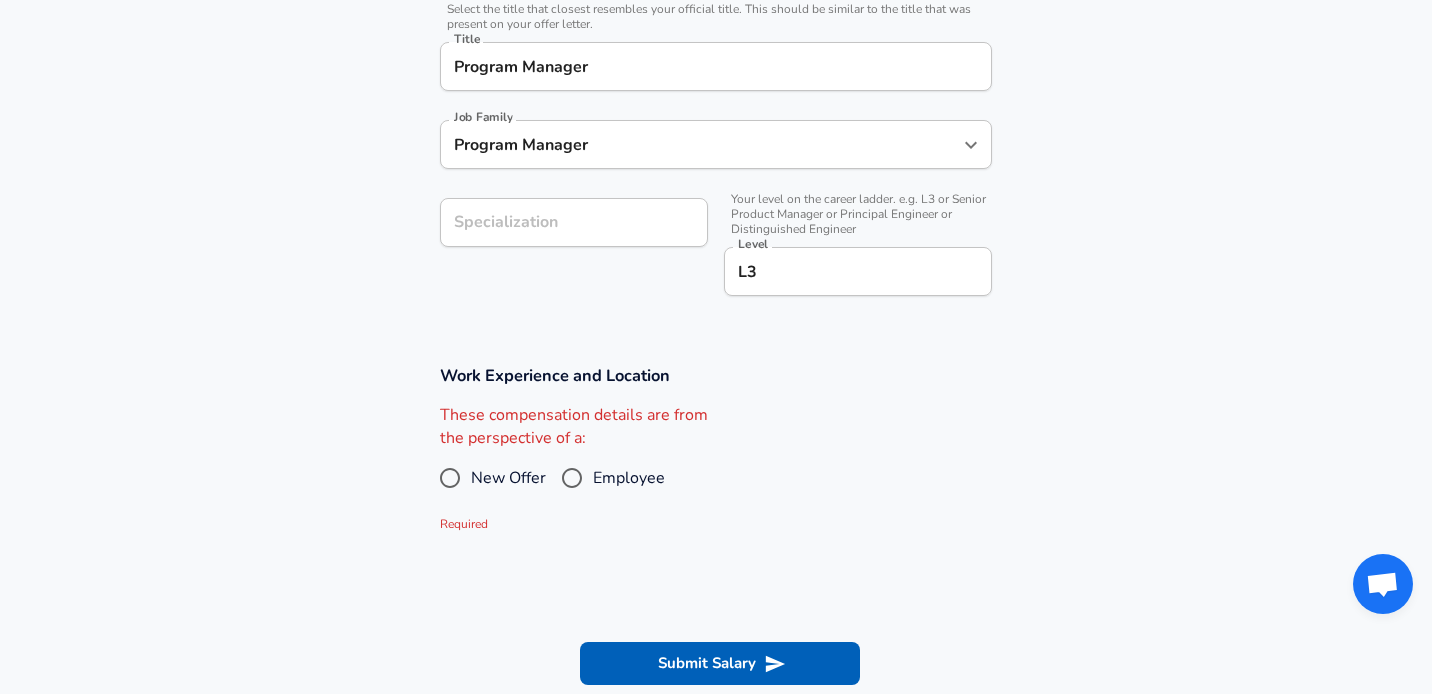 click on "Employee" at bounding box center (572, 478) 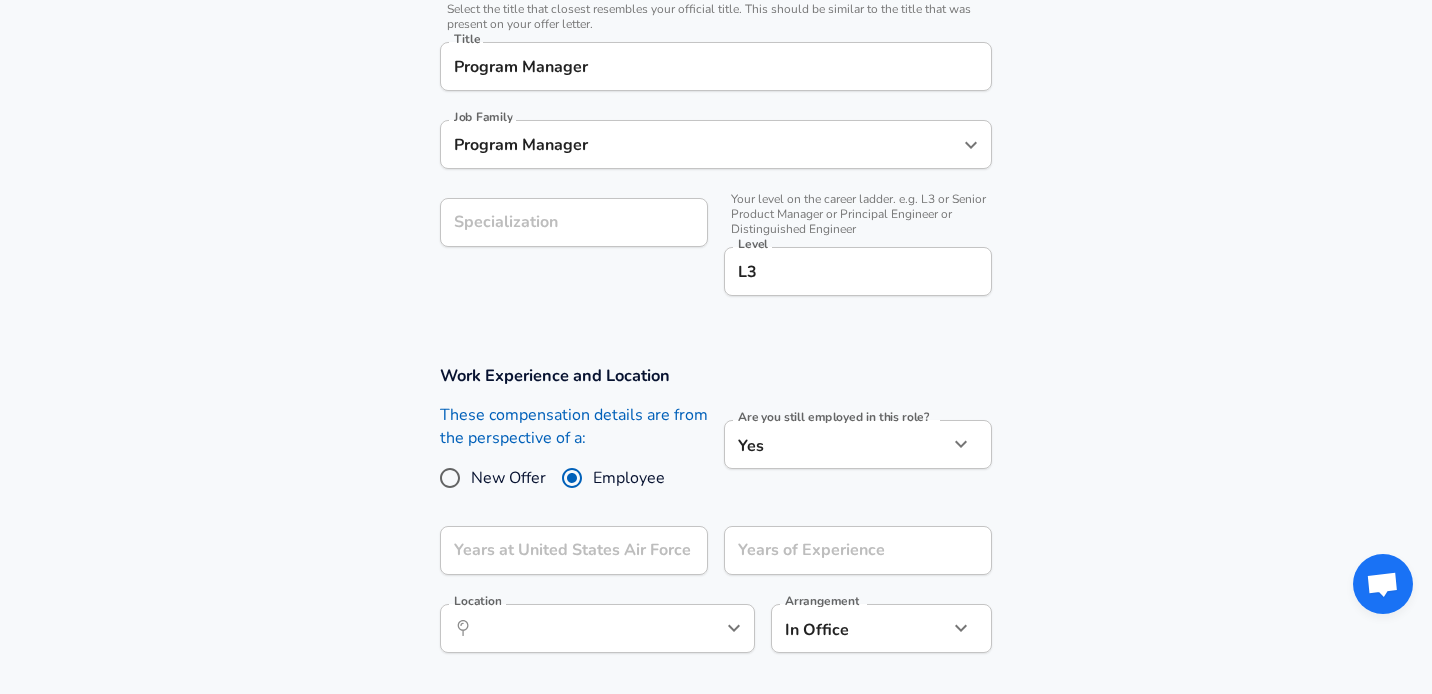 scroll, scrollTop: 612, scrollLeft: 0, axis: vertical 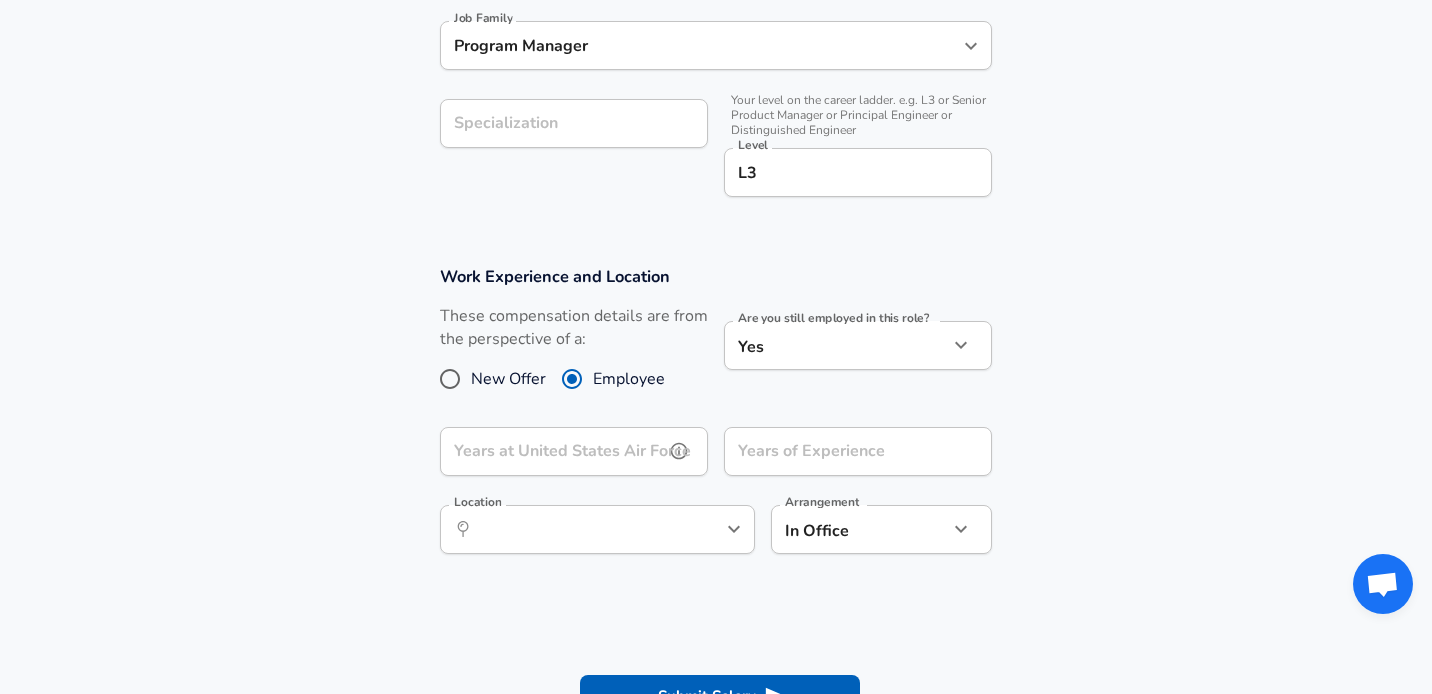 click on "Years at United States Air Force" at bounding box center (552, 451) 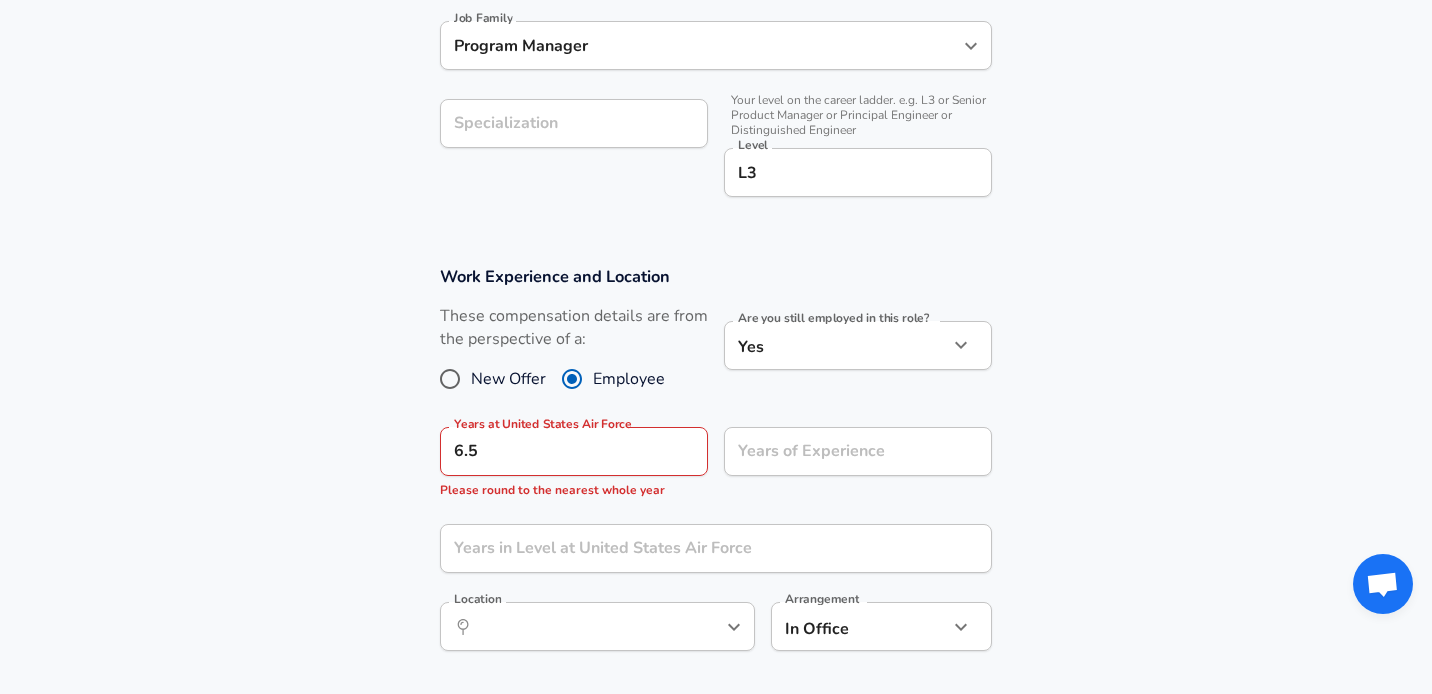 click on "Years of Experience Years of Experience" at bounding box center [858, 454] 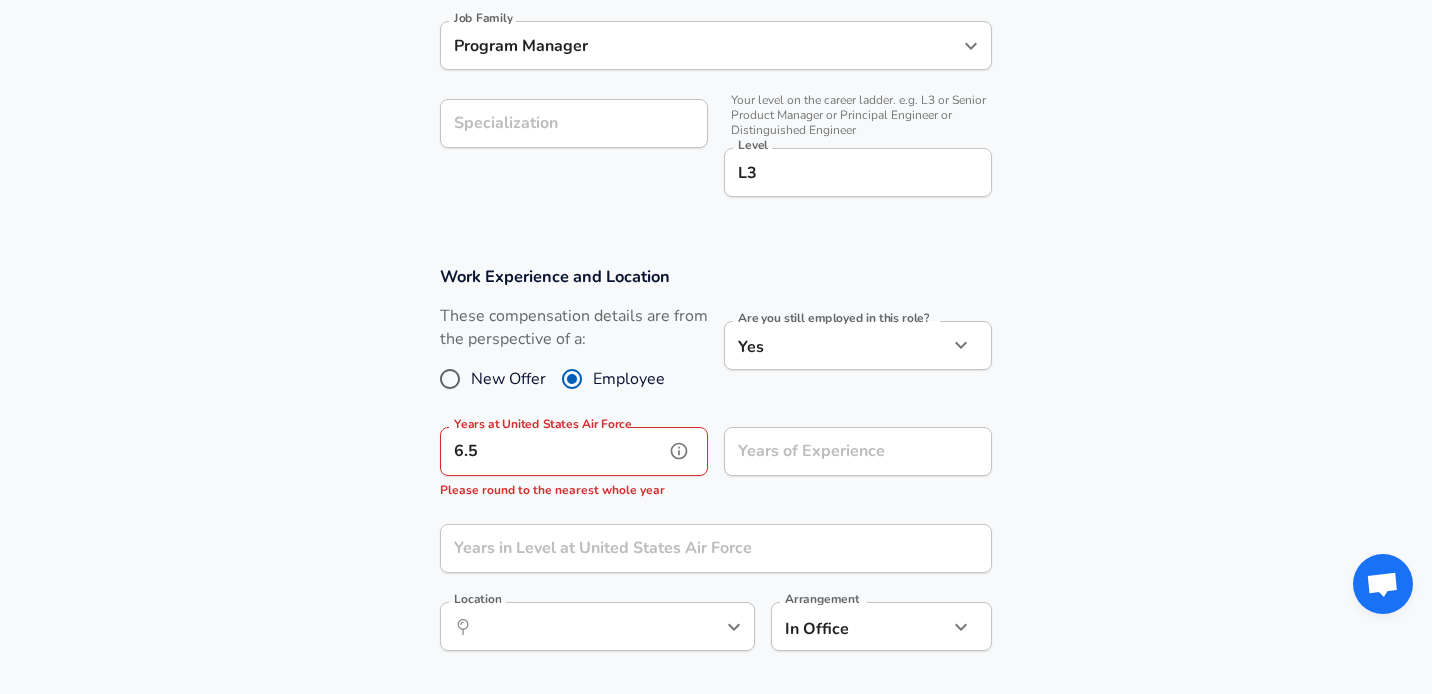 click on "6.5" at bounding box center [552, 451] 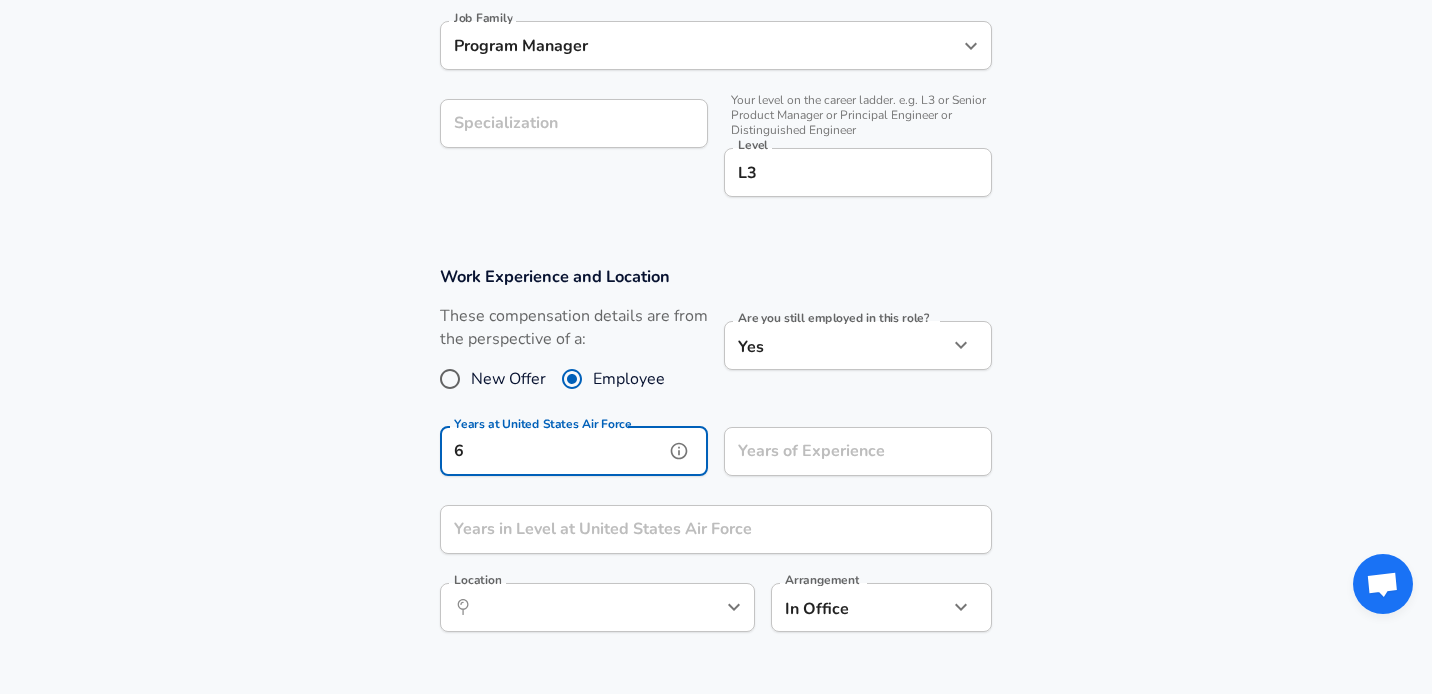 type on "6" 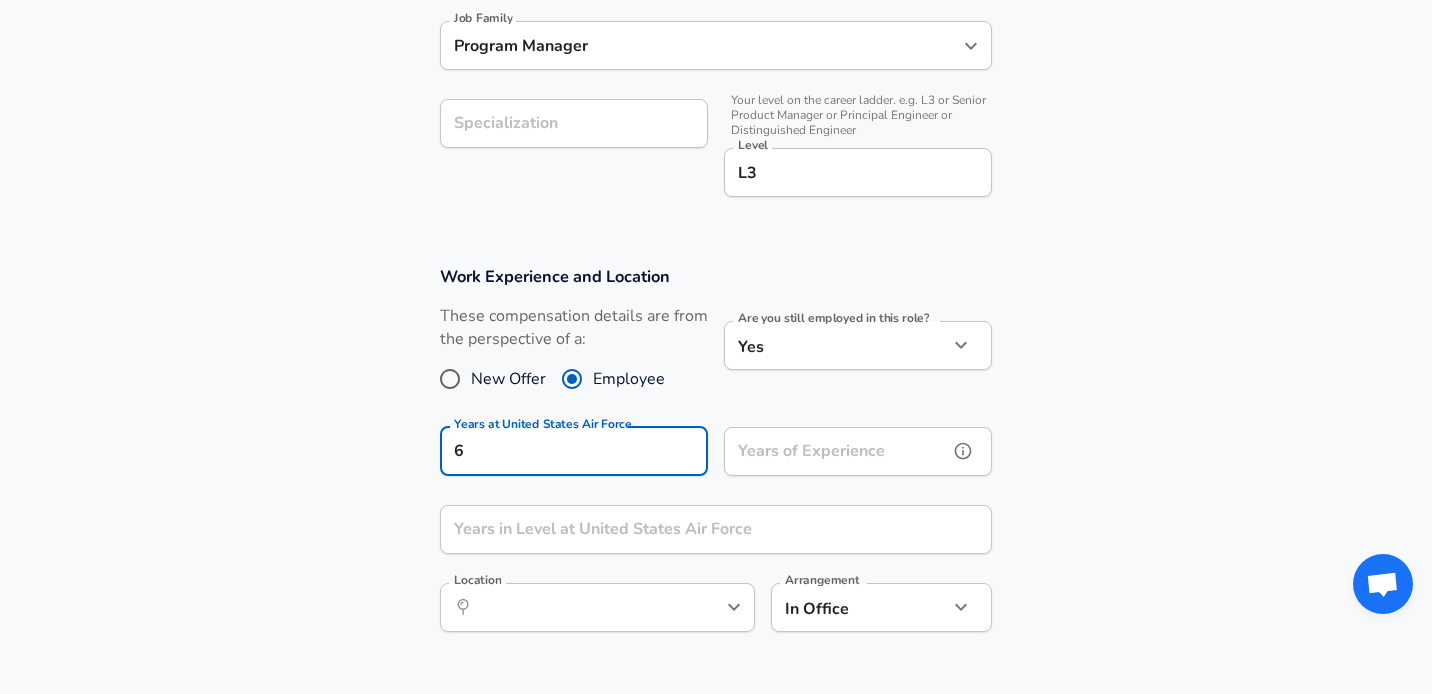 click on "Years of Experience Years of Experience" at bounding box center [858, 454] 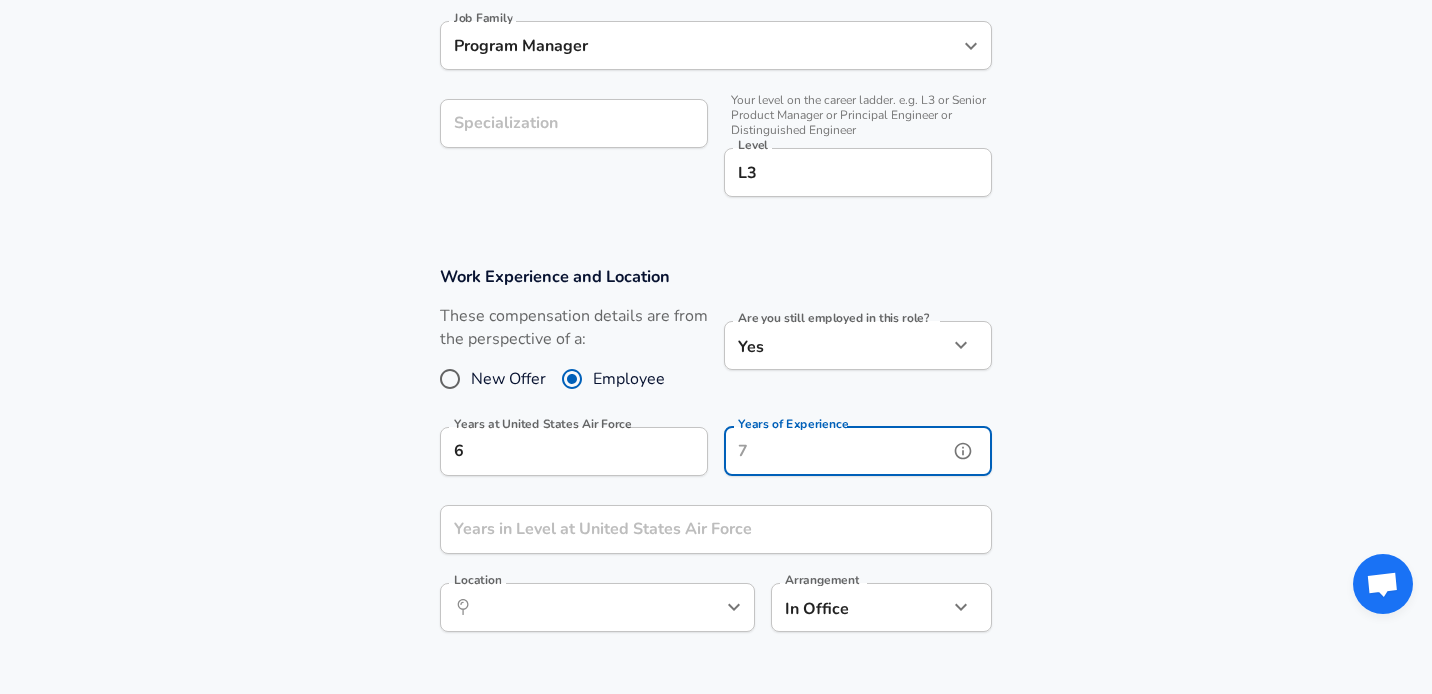 click on "Years of Experience" at bounding box center (836, 451) 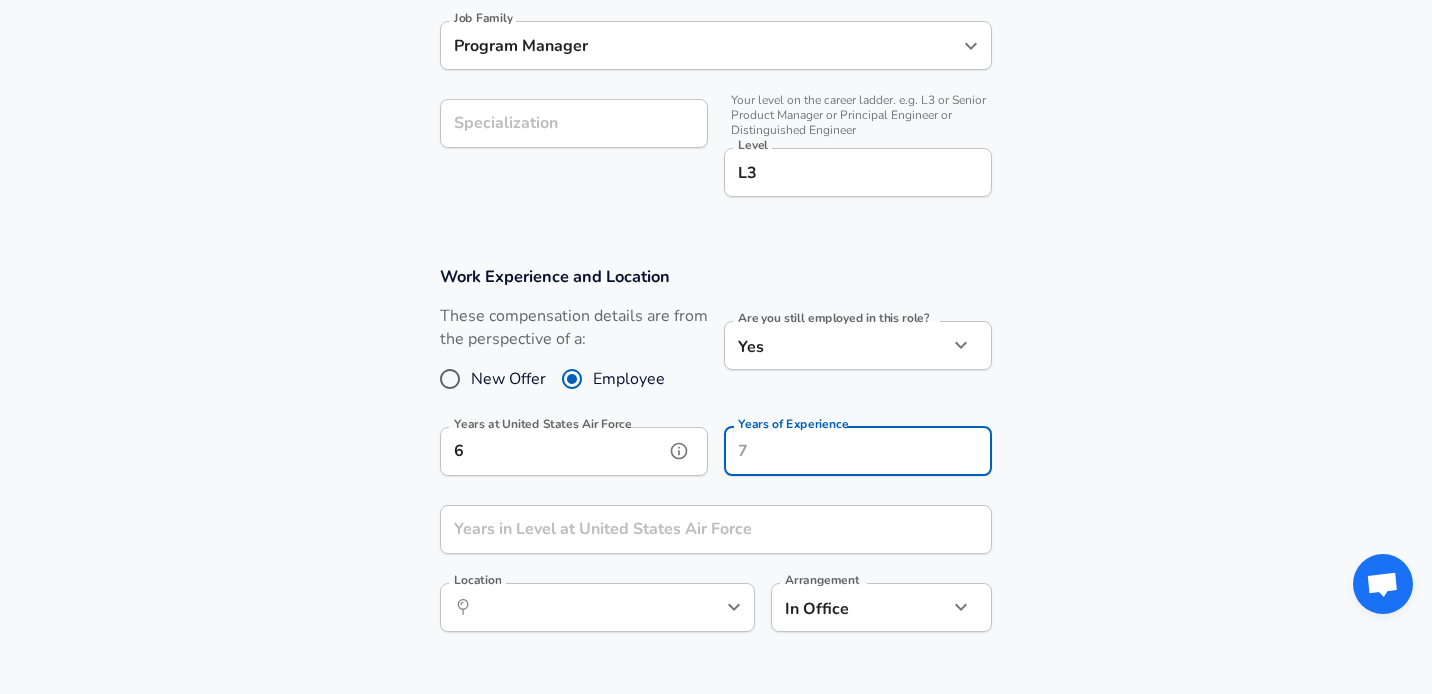 click on "6" at bounding box center [552, 451] 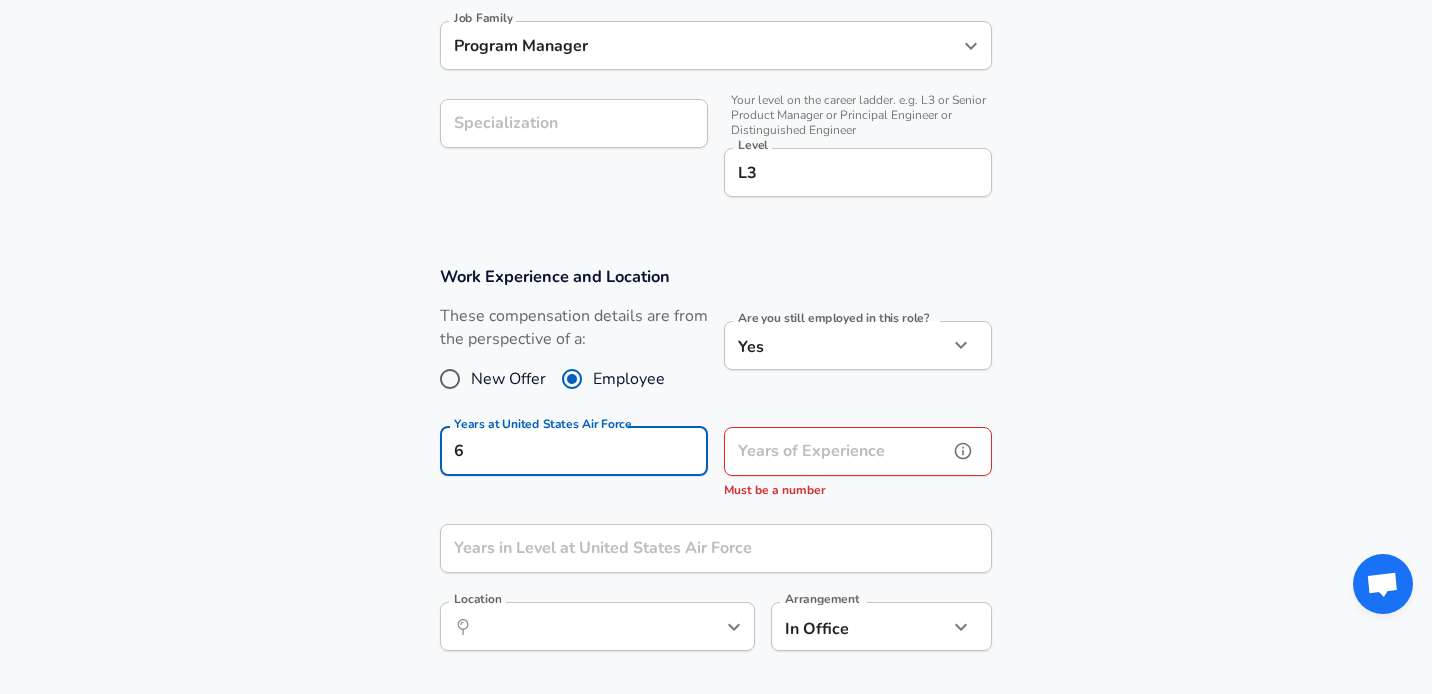 click on "Years of Experience" at bounding box center [836, 451] 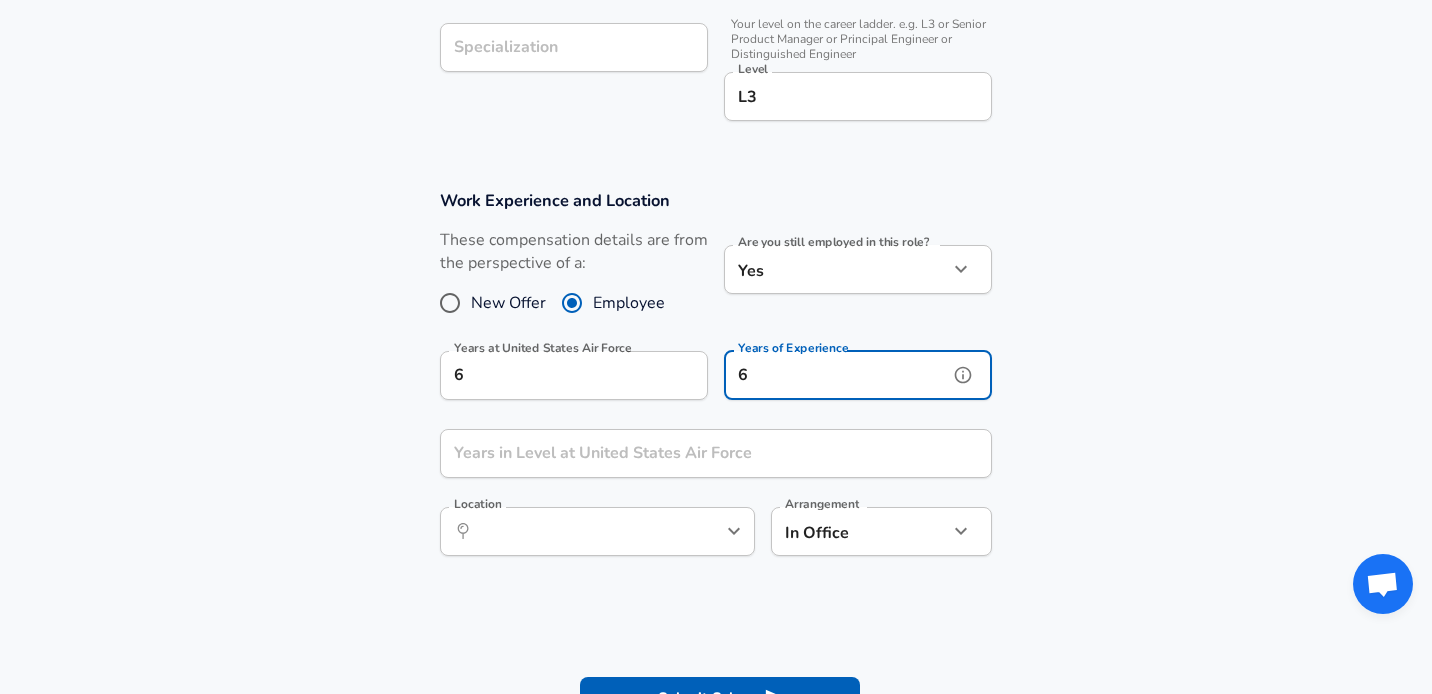 scroll, scrollTop: 703, scrollLeft: 0, axis: vertical 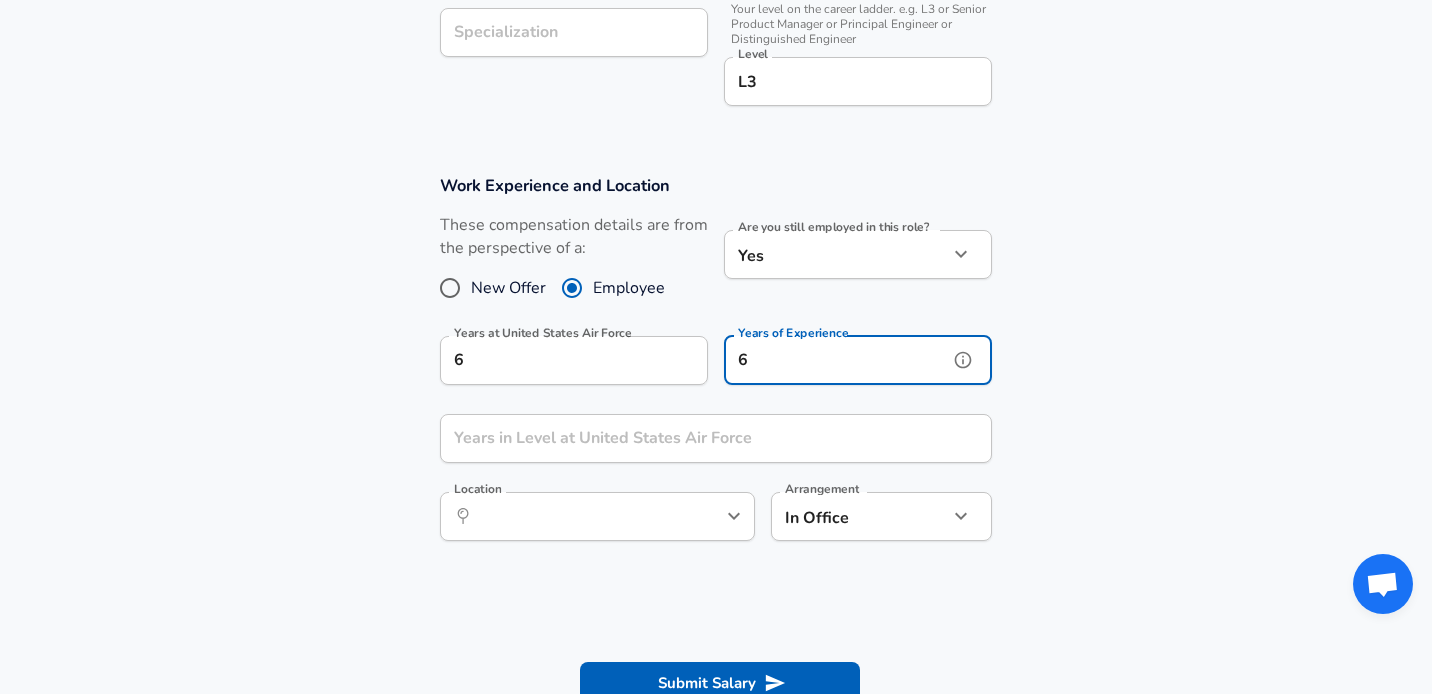 type on "6" 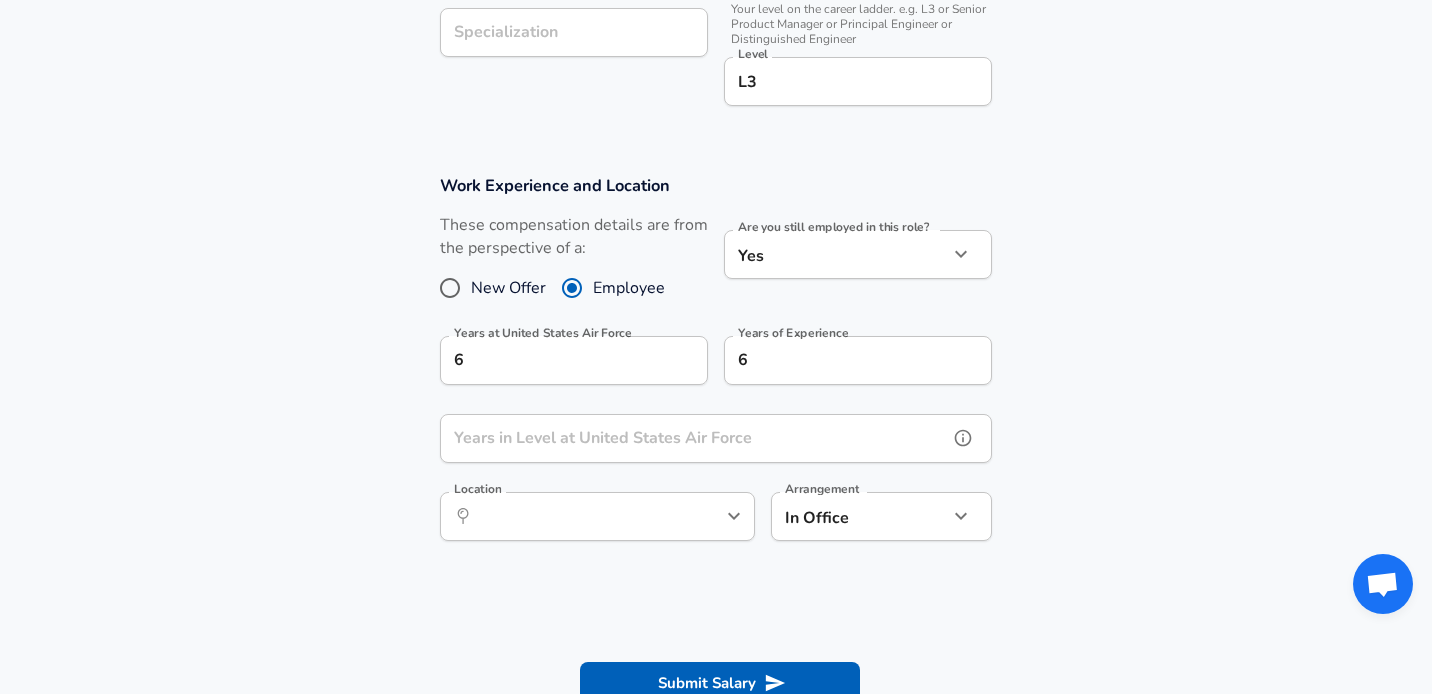 click on "Years in Level at United States Air Force" at bounding box center (694, 438) 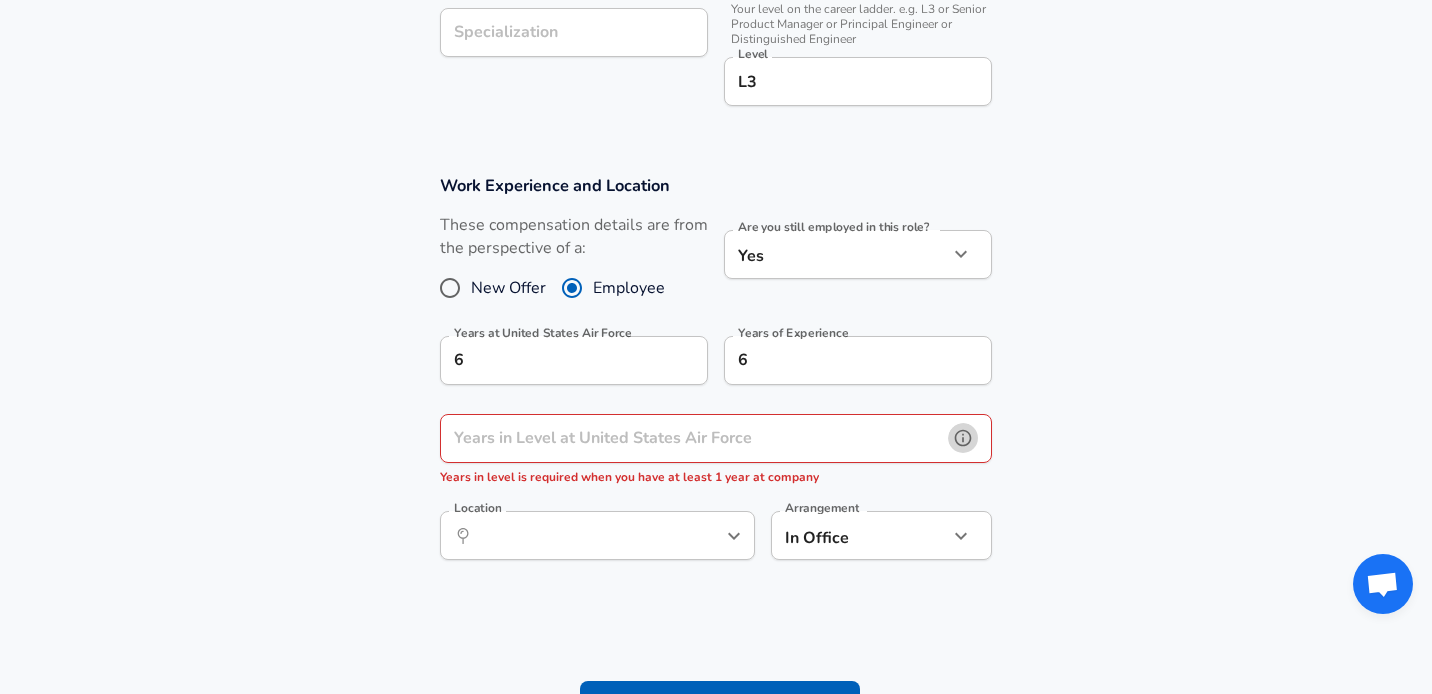 click 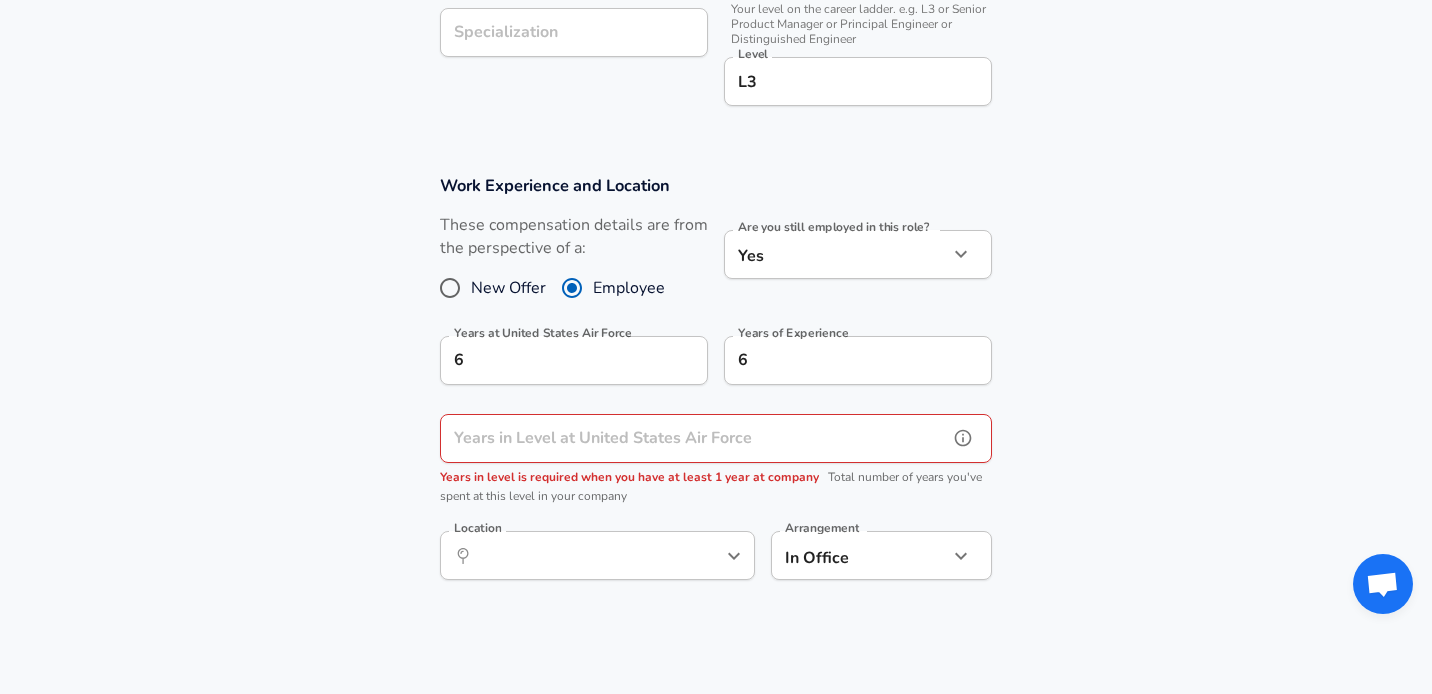 click on "Years in Level at United States Air Force" at bounding box center (694, 438) 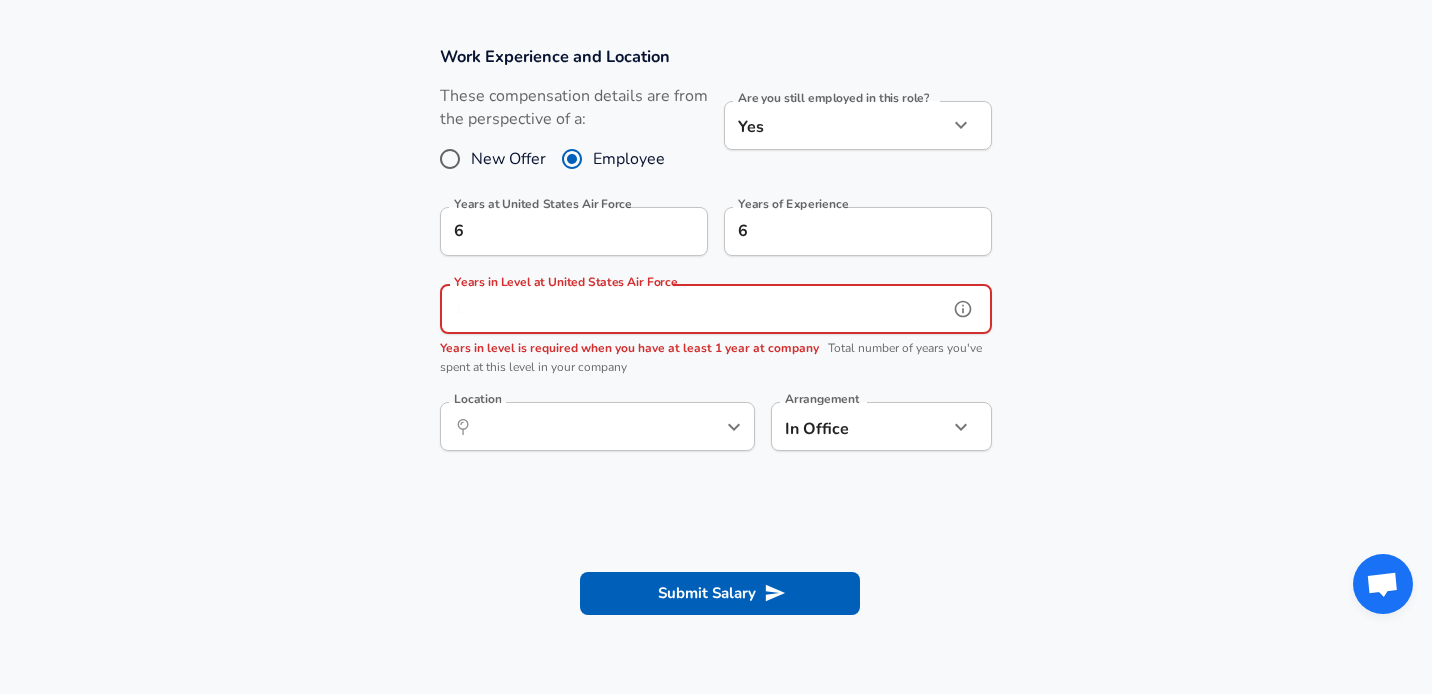 scroll, scrollTop: 834, scrollLeft: 0, axis: vertical 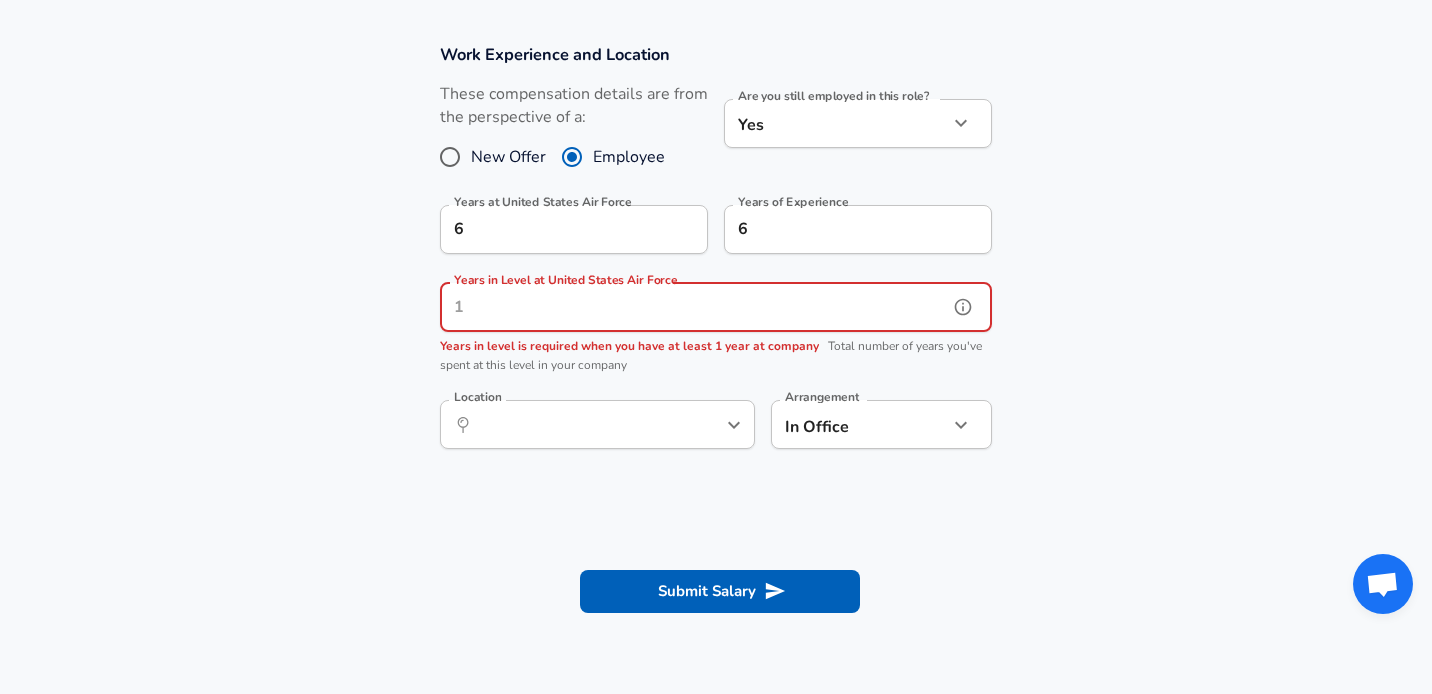 type on "4" 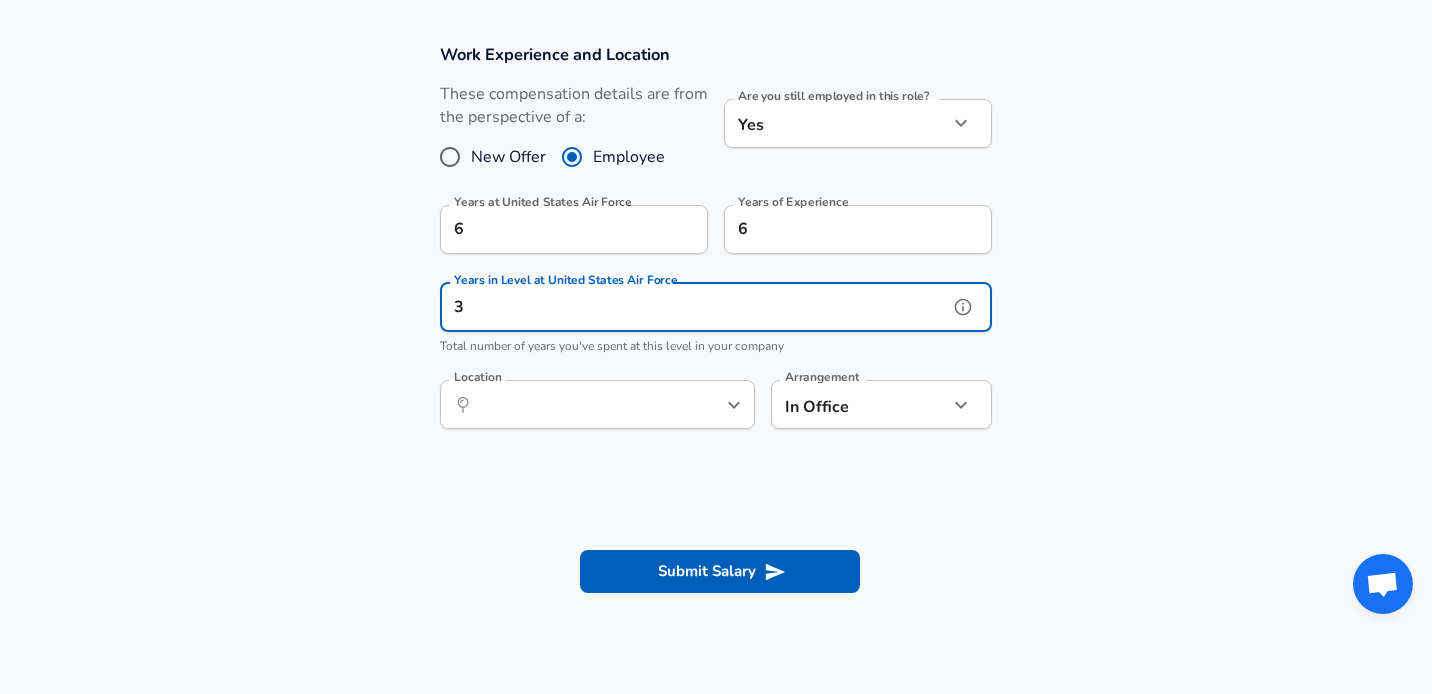 click at bounding box center (701, 405) 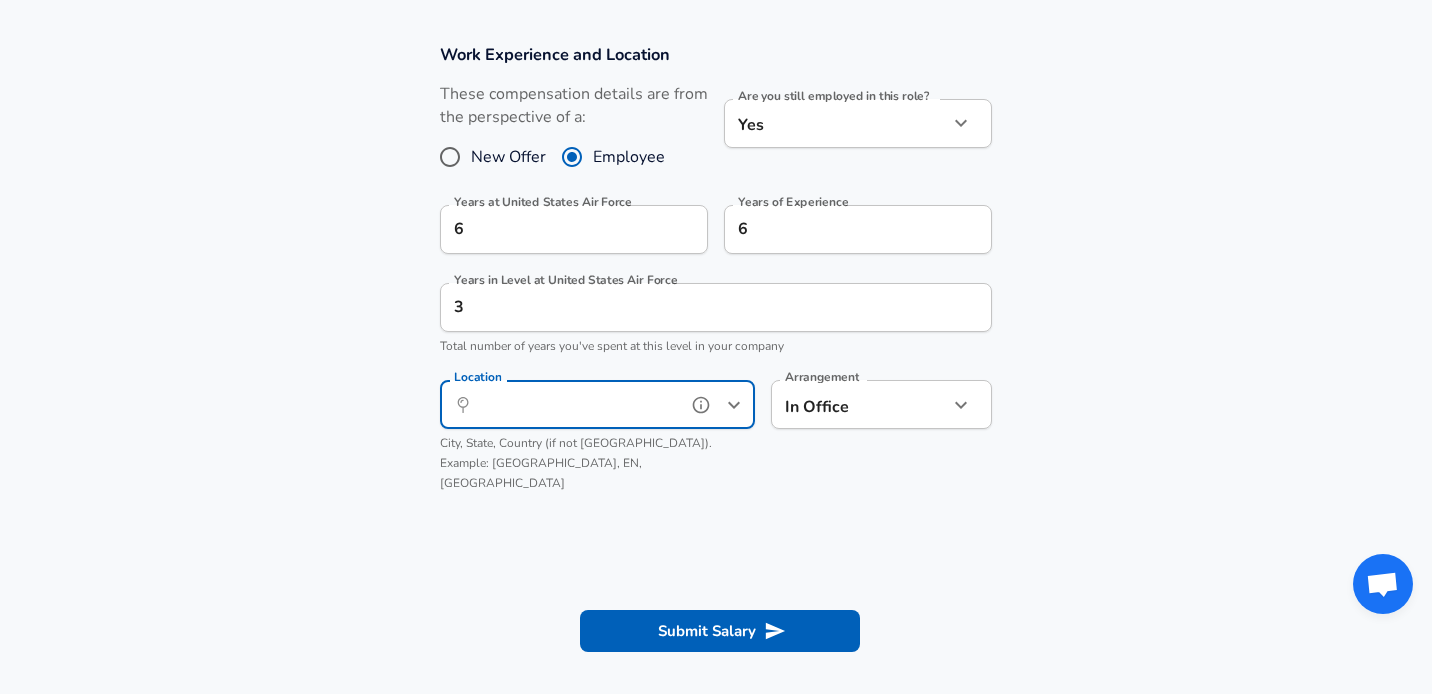 click on "Location" at bounding box center (575, 404) 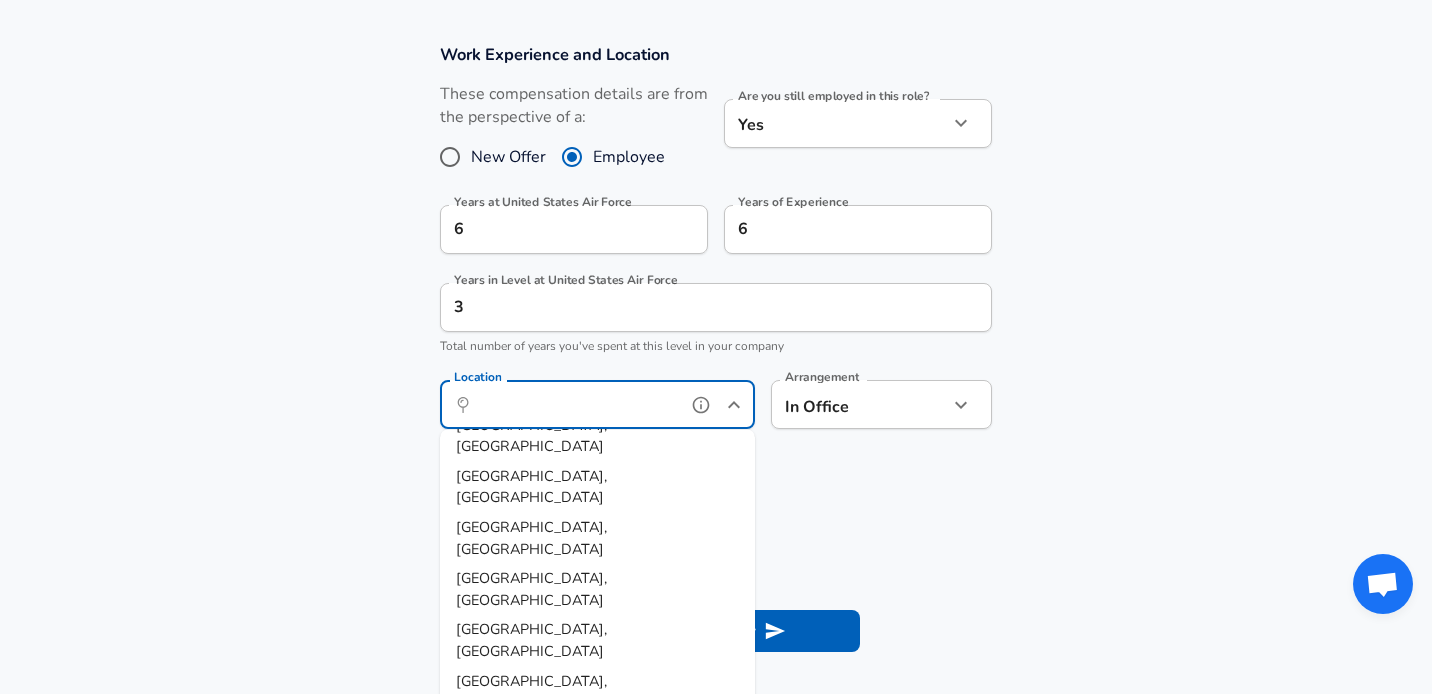 scroll, scrollTop: 64, scrollLeft: 0, axis: vertical 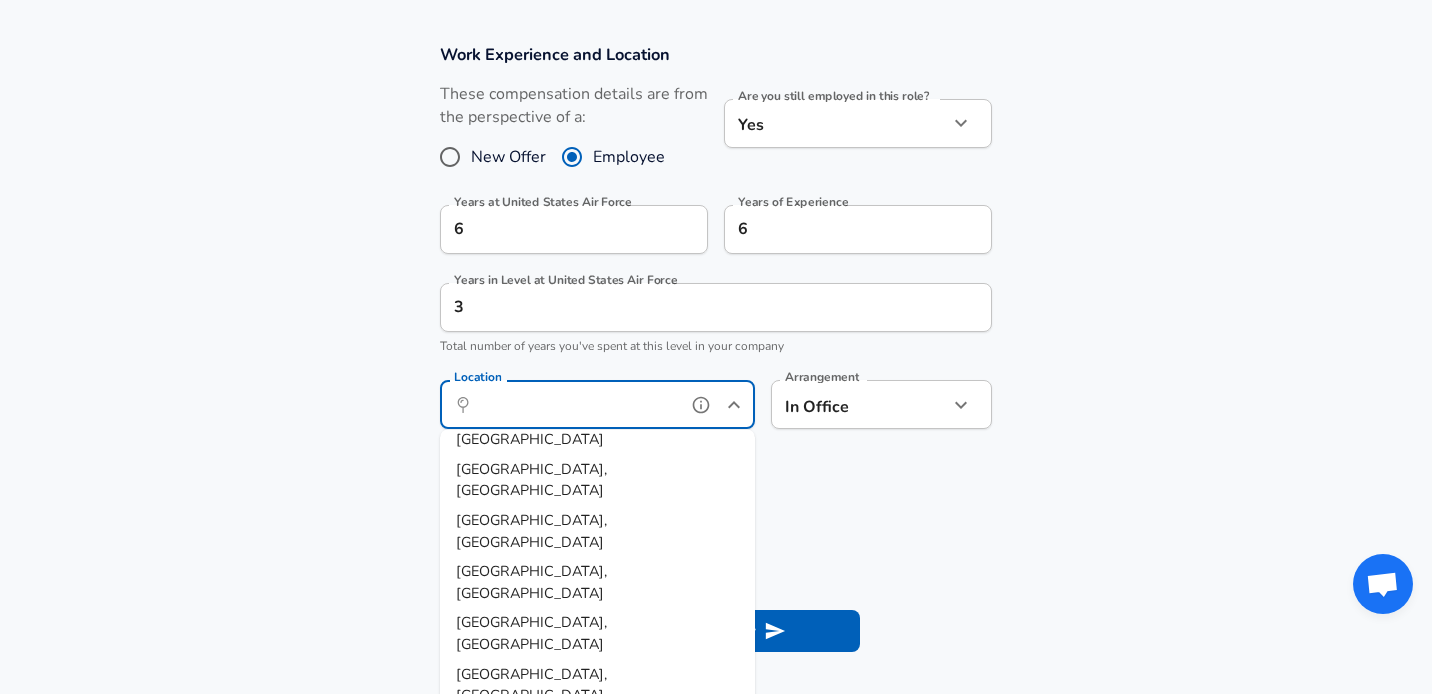 click on "[GEOGRAPHIC_DATA], [GEOGRAPHIC_DATA]" at bounding box center (531, 787) 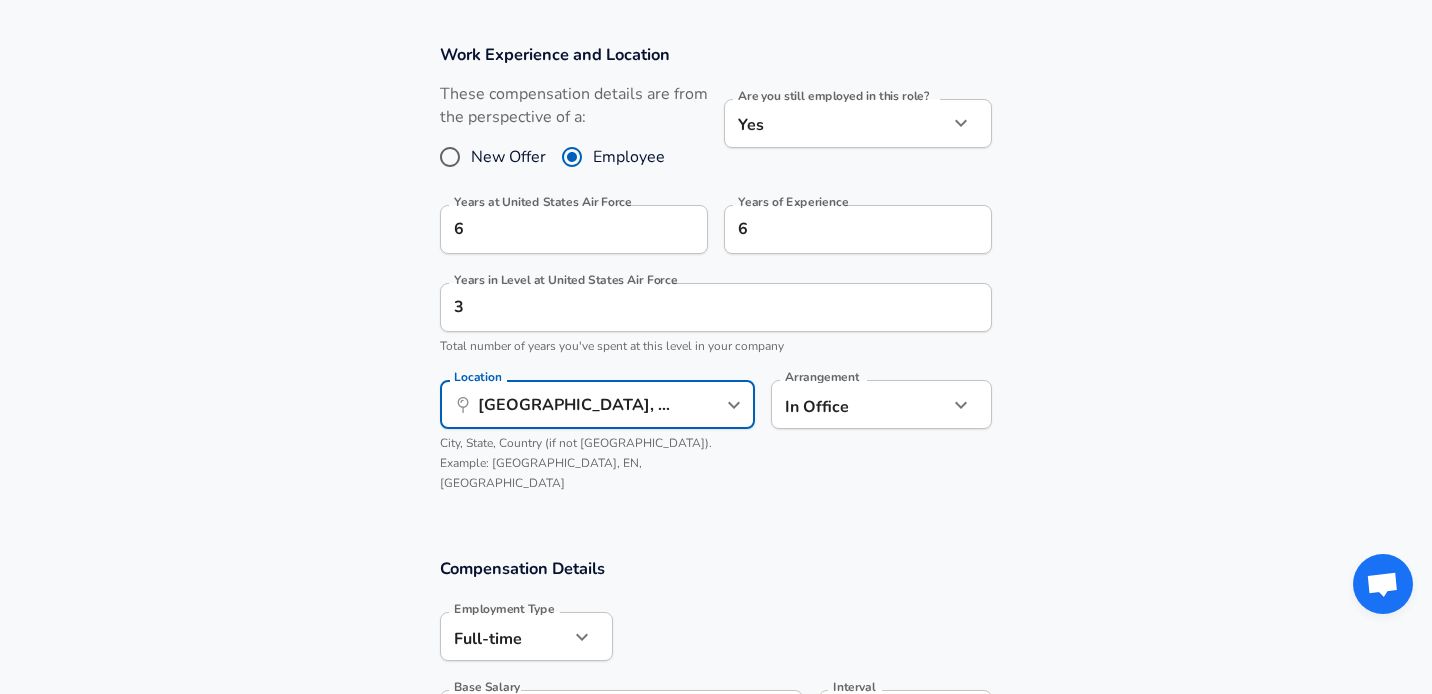 click on "Restart Add Your Salary Upload your offer letter   to verify your submission Enhance Privacy and Anonymity No Automatically hides specific fields until there are enough submissions to safely display the full details.   More Details Based on your submission and the data points that we have already collected, we will automatically hide and anonymize specific fields if there aren't enough data points to remain sufficiently anonymous. Company & Title Information   Enter the company you received your offer from Company United States Air Force Company   Select the title that closest resembles your official title. This should be similar to the title that was present on your offer letter. Title Program Manager Title Job Family Program Manager Job Family Specialization Specialization   Your level on the career ladder. e.g. L3 or Senior Product Manager or Principal Engineer or Distinguished Engineer Level L3 Level Work Experience and Location These compensation details are from the perspective of a: New Offer Employee" at bounding box center [716, -487] 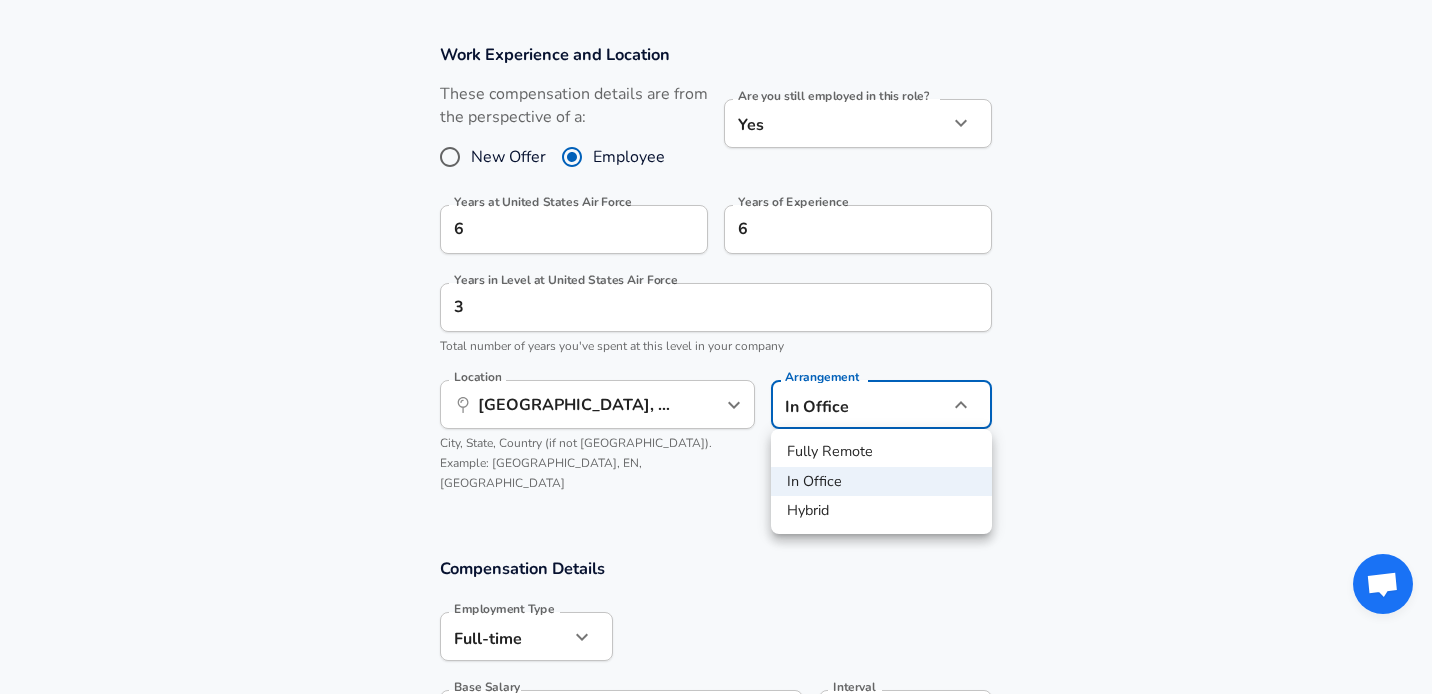 click on "In Office" at bounding box center [881, 482] 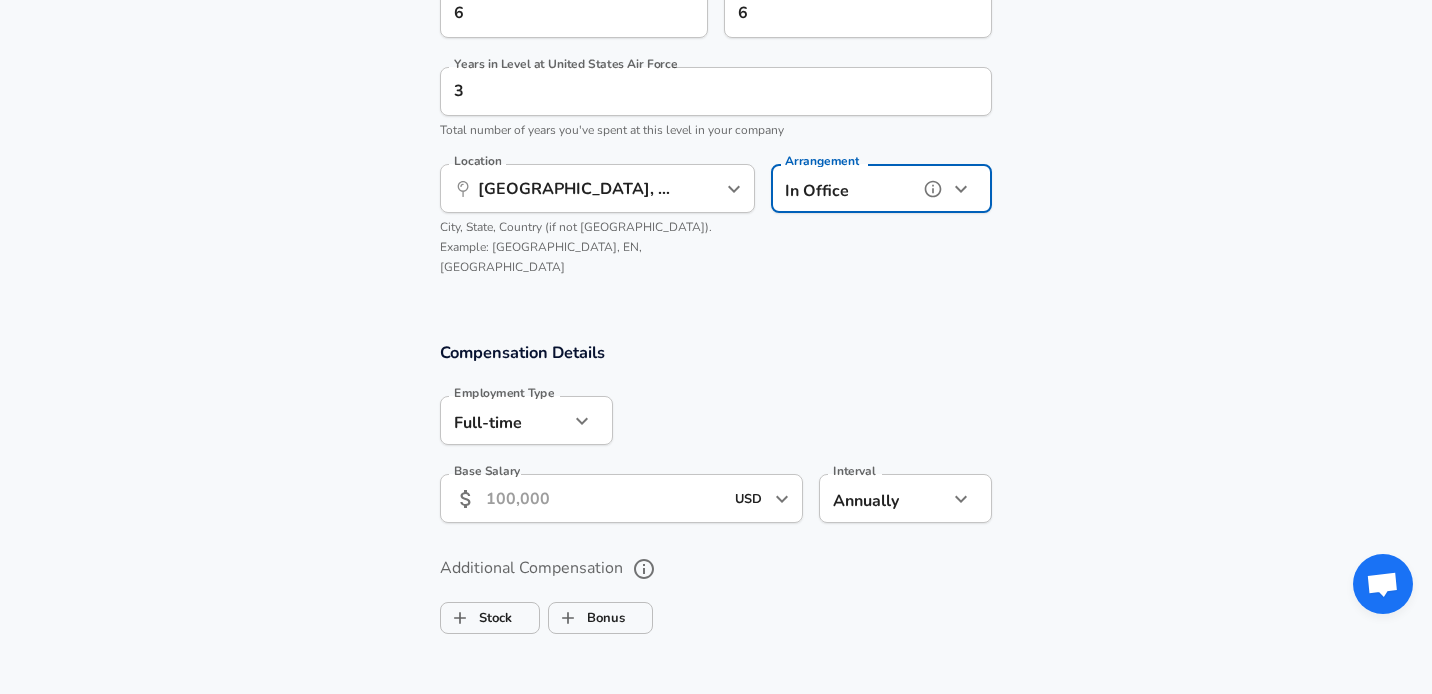 scroll, scrollTop: 1094, scrollLeft: 0, axis: vertical 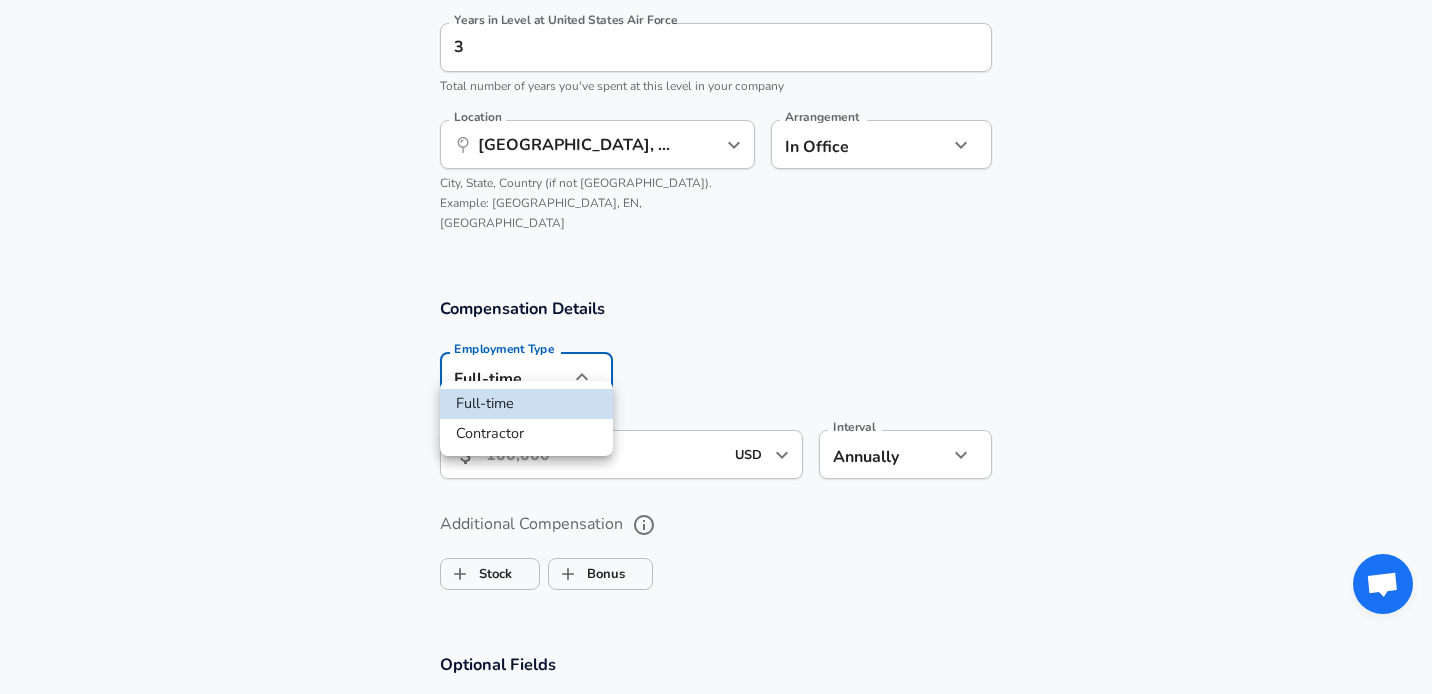 click on "Restart Add Your Salary Upload your offer letter   to verify your submission Enhance Privacy and Anonymity No Automatically hides specific fields until there are enough submissions to safely display the full details.   More Details Based on your submission and the data points that we have already collected, we will automatically hide and anonymize specific fields if there aren't enough data points to remain sufficiently anonymous. Company & Title Information   Enter the company you received your offer from Company United States Air Force Company   Select the title that closest resembles your official title. This should be similar to the title that was present on your offer letter. Title Program Manager Title Job Family Program Manager Job Family Specialization Specialization   Your level on the career ladder. e.g. L3 or Senior Product Manager or Principal Engineer or Distinguished Engineer Level L3 Level Work Experience and Location These compensation details are from the perspective of a: New Offer Employee" at bounding box center [716, -747] 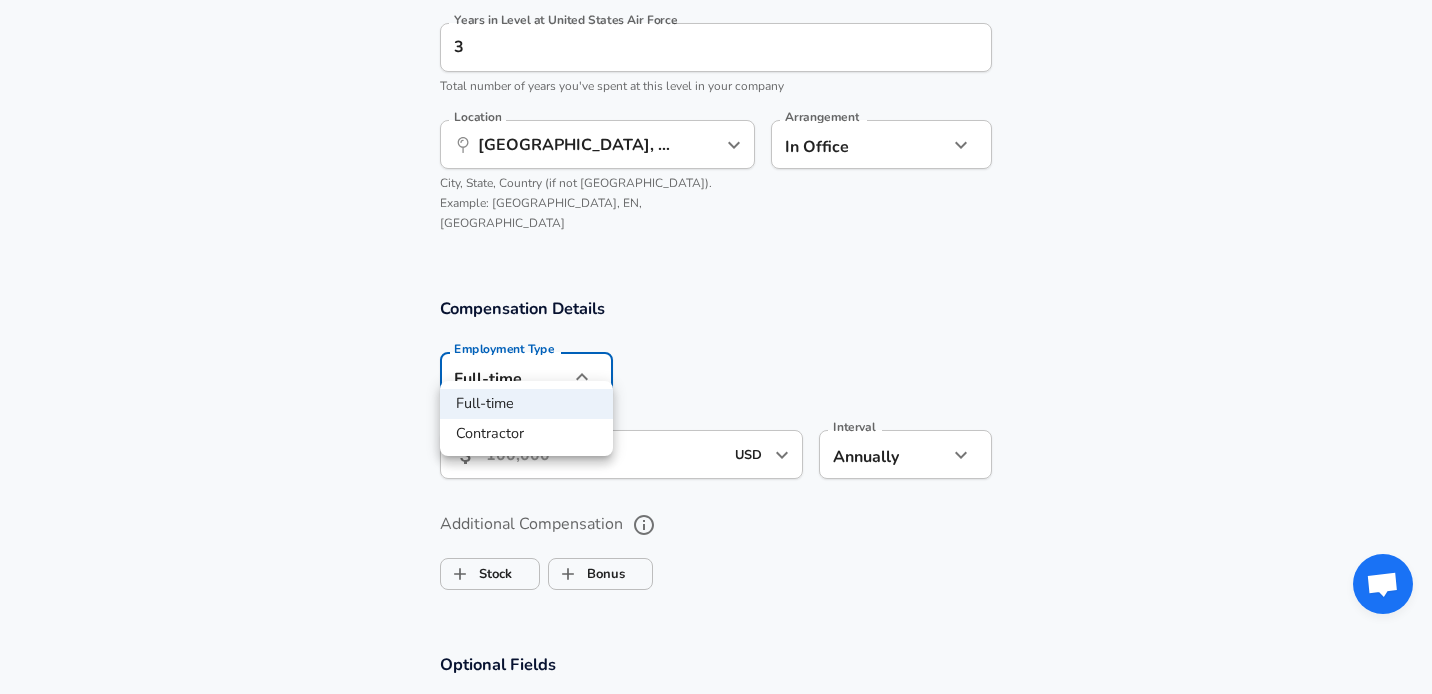 click at bounding box center (716, 347) 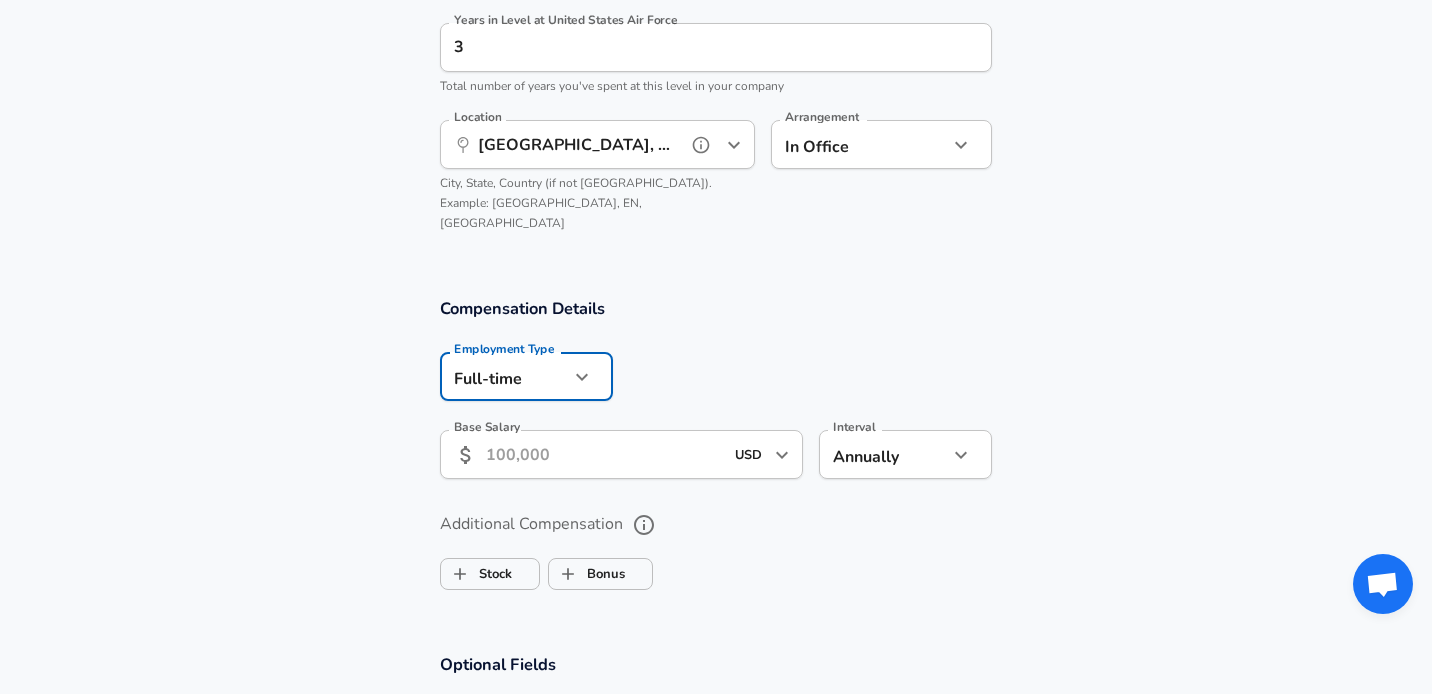 click on "[GEOGRAPHIC_DATA], [GEOGRAPHIC_DATA]" at bounding box center [575, 144] 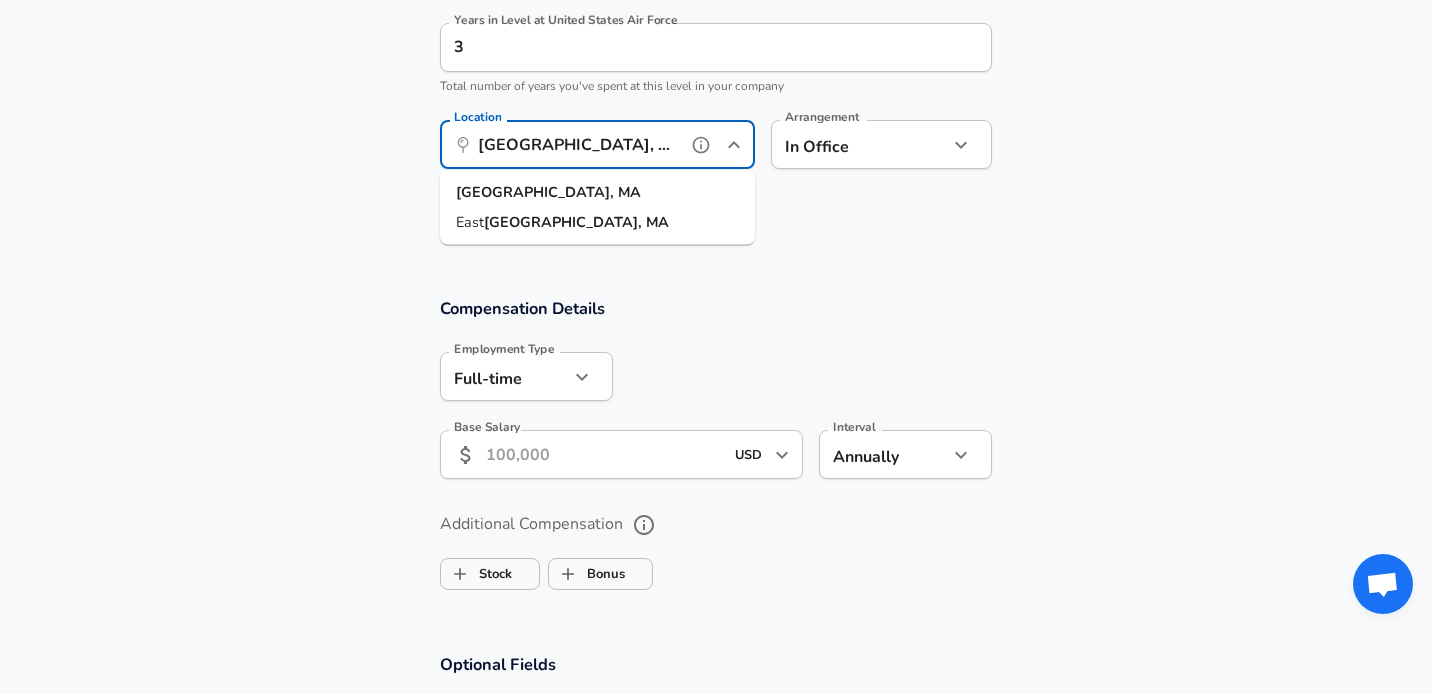 click on "[GEOGRAPHIC_DATA], [GEOGRAPHIC_DATA]" at bounding box center (575, 144) 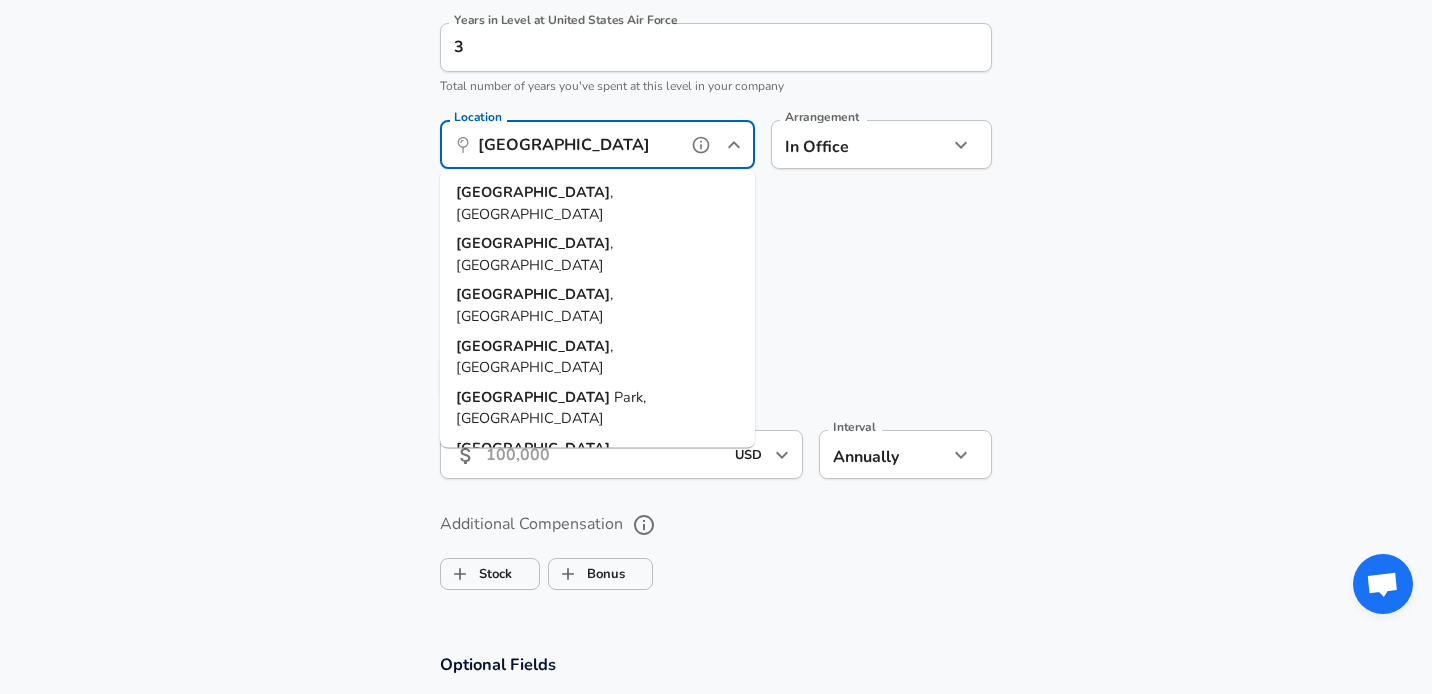 click on "[GEOGRAPHIC_DATA] , [GEOGRAPHIC_DATA]" at bounding box center (597, 254) 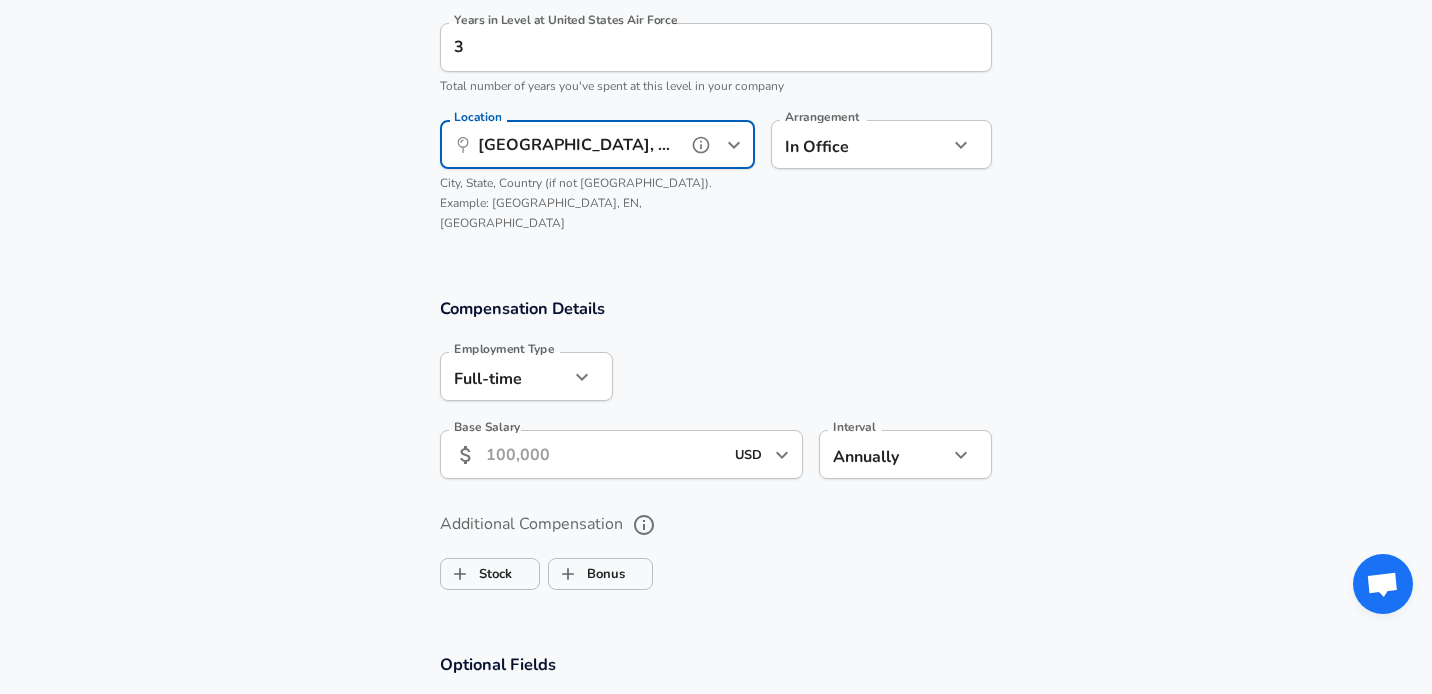 type on "[GEOGRAPHIC_DATA], [GEOGRAPHIC_DATA]" 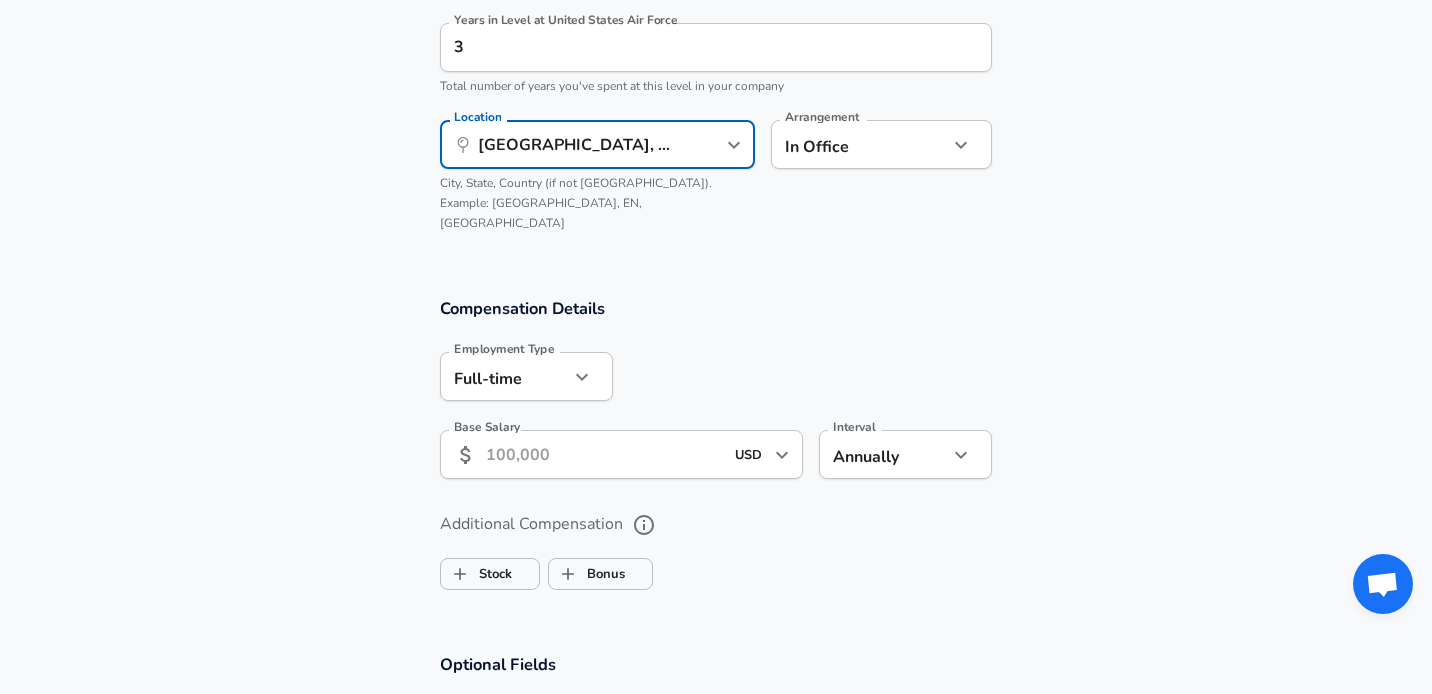 click on "Base Salary" at bounding box center (604, 454) 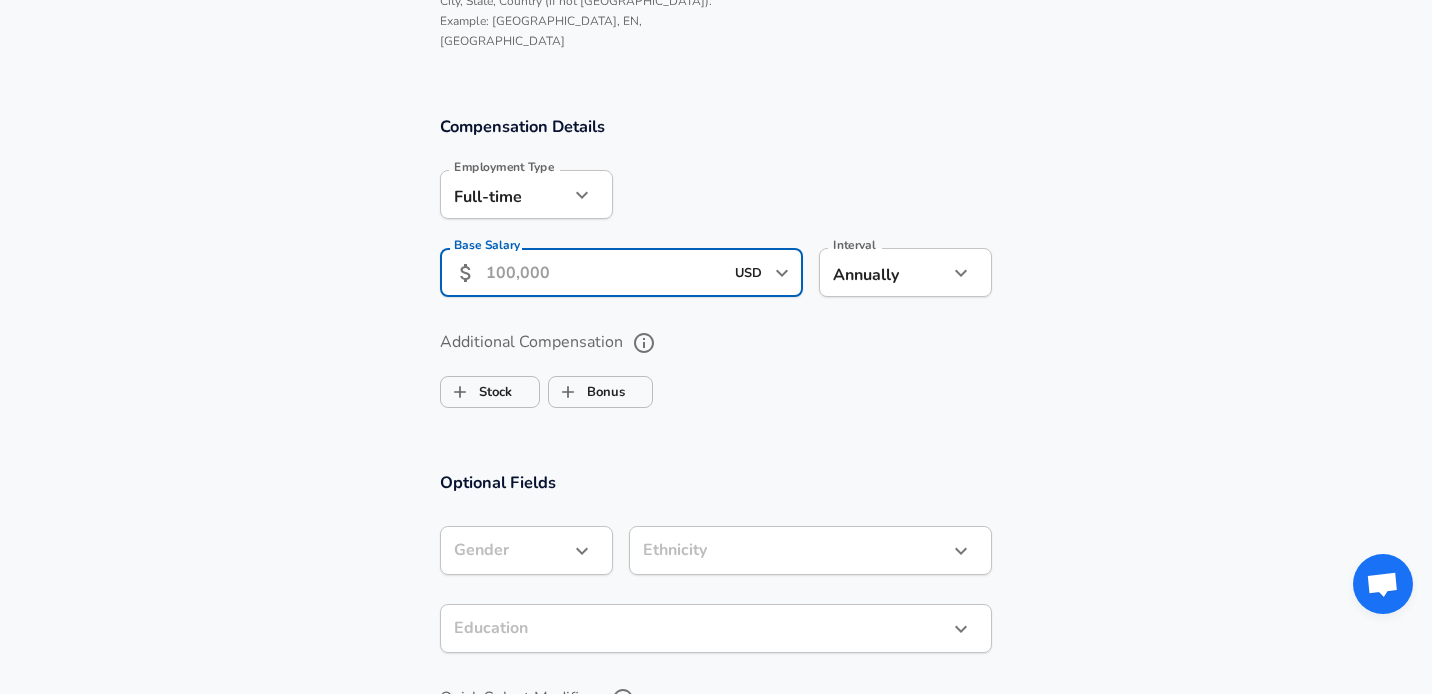 scroll, scrollTop: 1268, scrollLeft: 0, axis: vertical 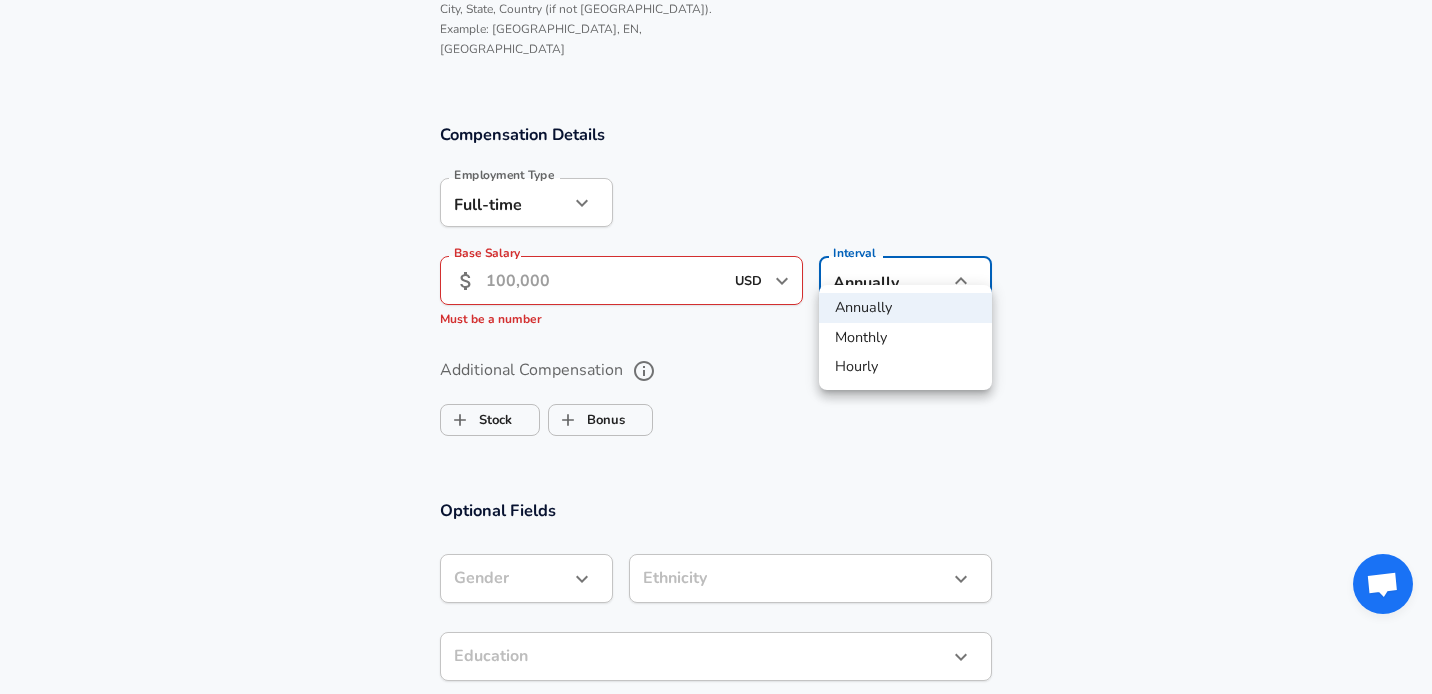 click on "Restart Add Your Salary Upload your offer letter   to verify your submission Enhance Privacy and Anonymity No Automatically hides specific fields until there are enough submissions to safely display the full details.   More Details Based on your submission and the data points that we have already collected, we will automatically hide and anonymize specific fields if there aren't enough data points to remain sufficiently anonymous. Company & Title Information   Enter the company you received your offer from Company United States Air Force Company   Select the title that closest resembles your official title. This should be similar to the title that was present on your offer letter. Title Program Manager Title Job Family Program Manager Job Family Specialization Specialization   Your level on the career ladder. e.g. L3 or Senior Product Manager or Principal Engineer or Distinguished Engineer Level L3 Level Work Experience and Location These compensation details are from the perspective of a: New Offer Employee" at bounding box center (716, -921) 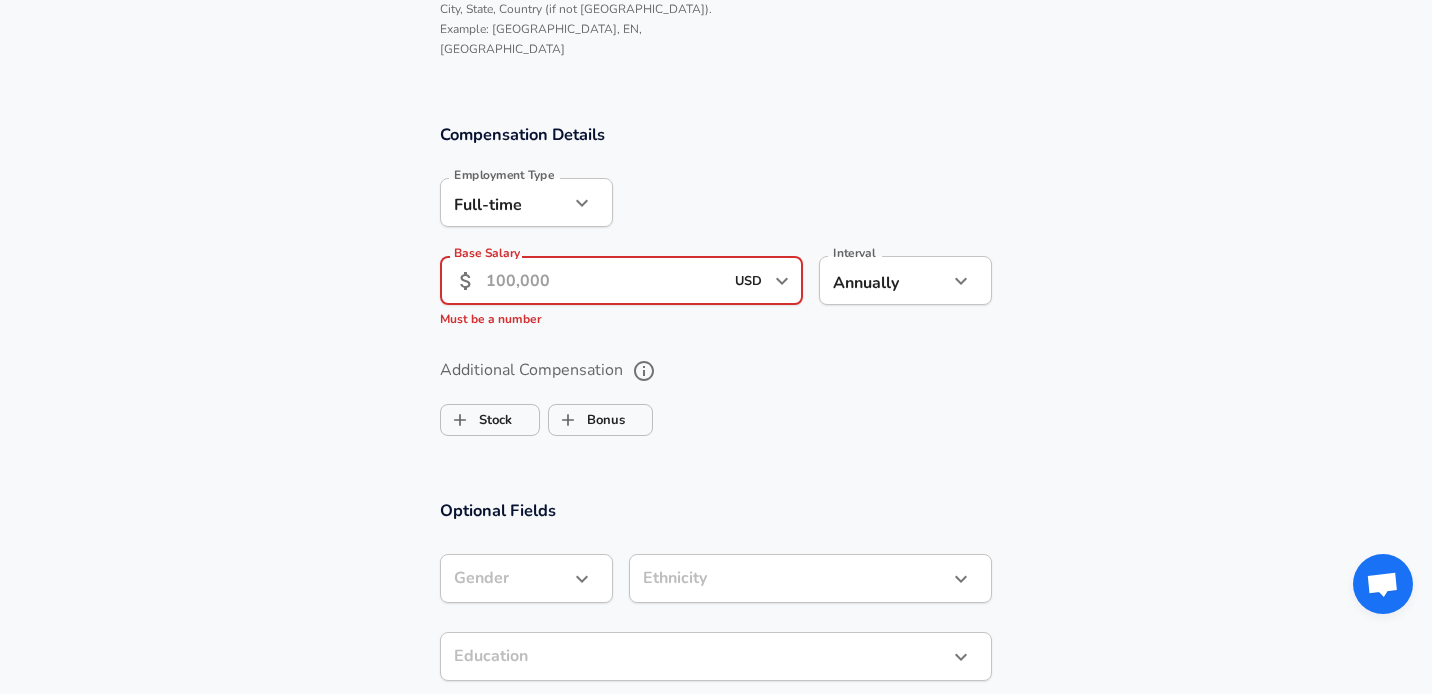 click on "Base Salary" at bounding box center [604, 280] 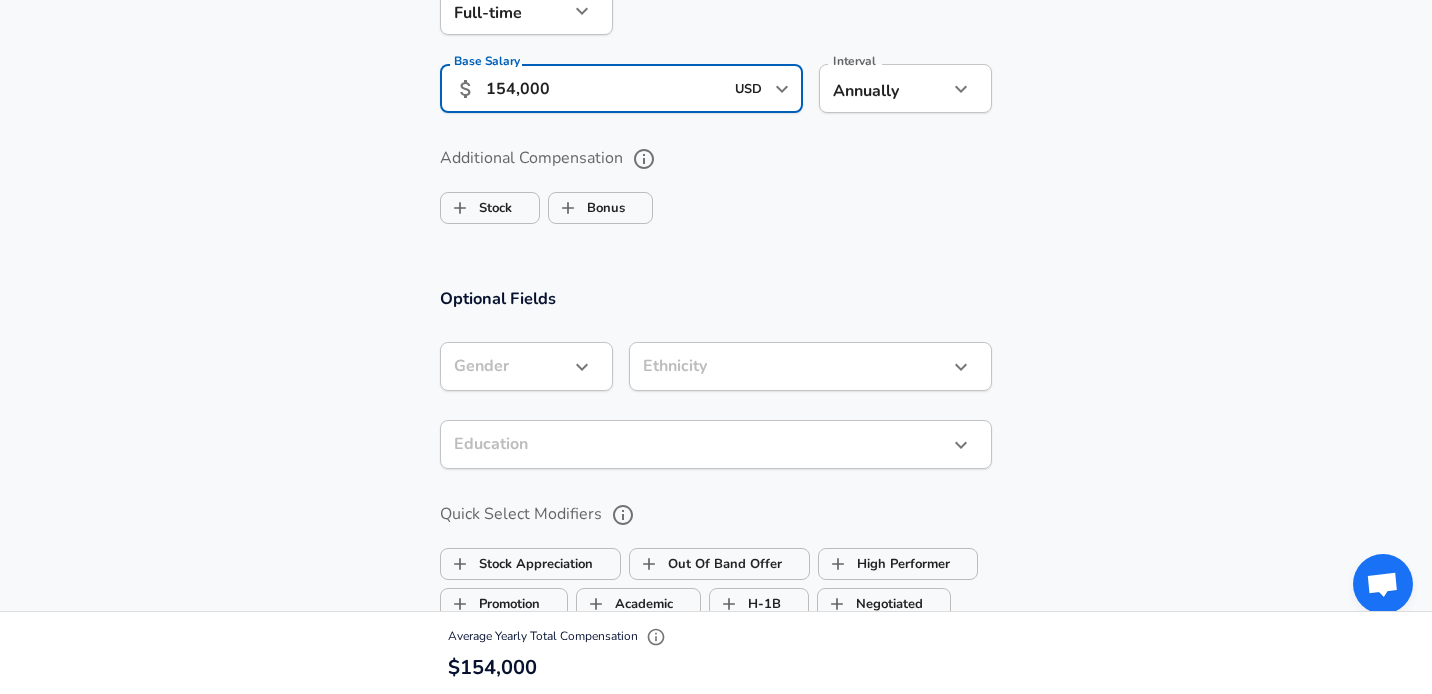 scroll, scrollTop: 1476, scrollLeft: 0, axis: vertical 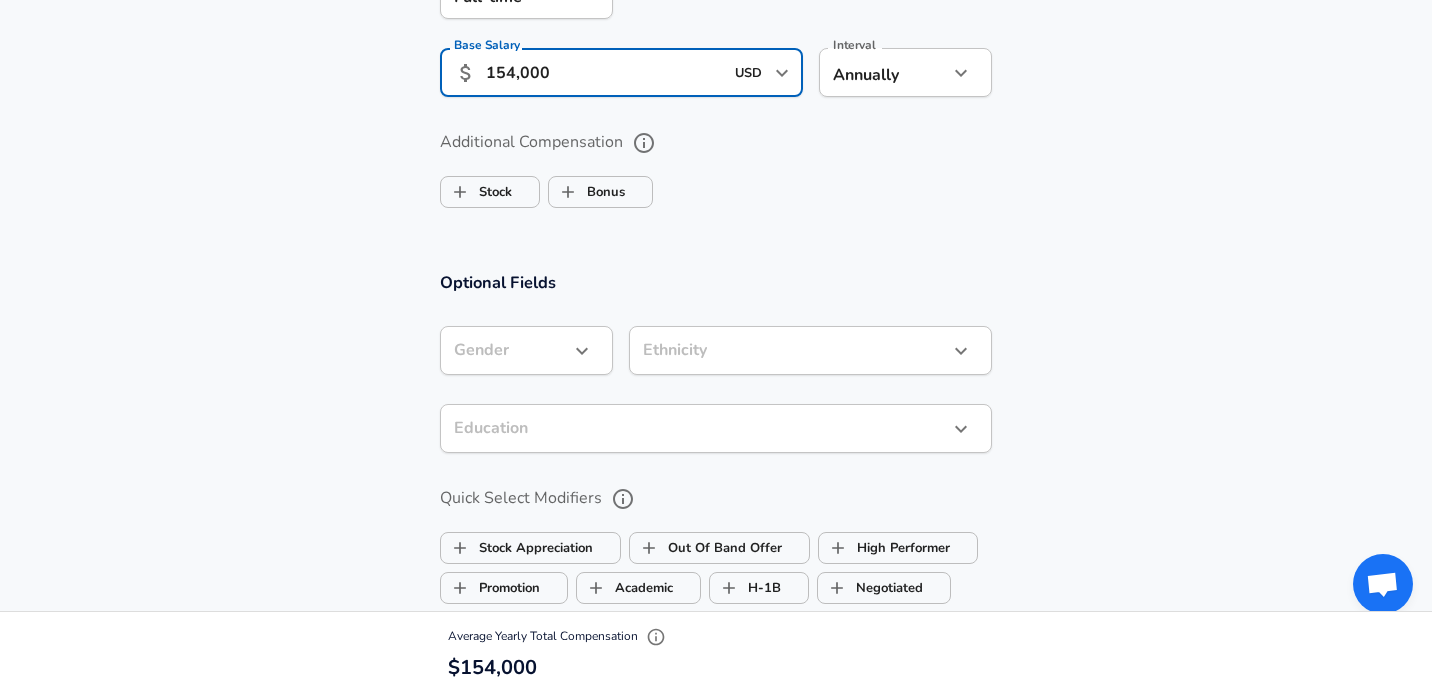 type on "154,000" 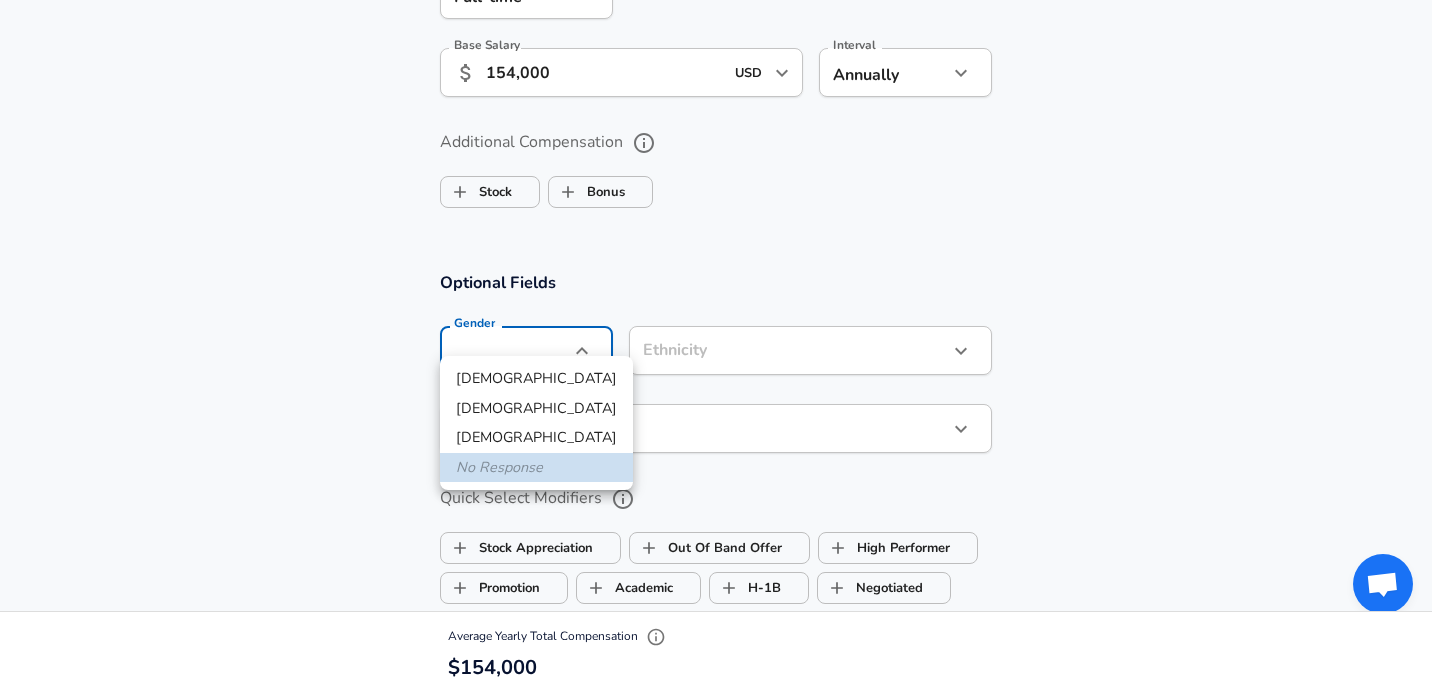 click on "[DEMOGRAPHIC_DATA]" at bounding box center [536, 379] 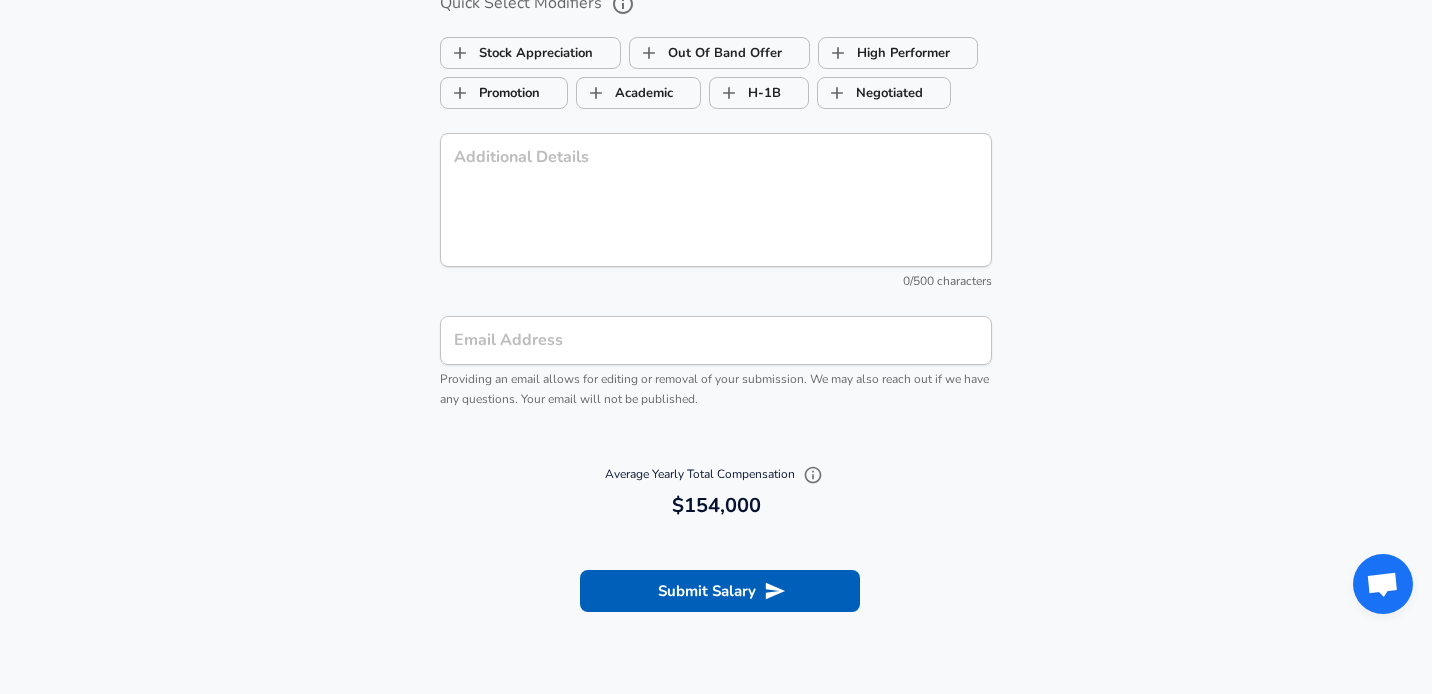 scroll, scrollTop: 2065, scrollLeft: 0, axis: vertical 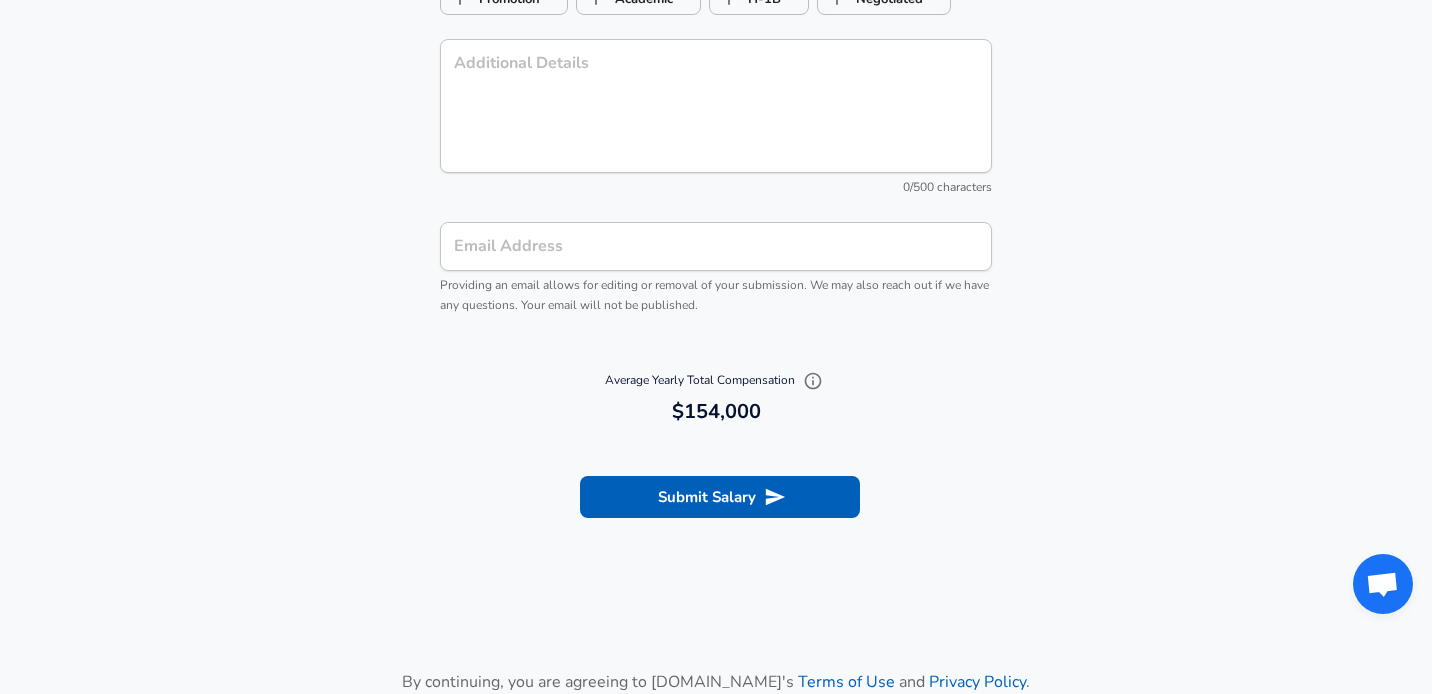 click on "Email Address" at bounding box center (716, 246) 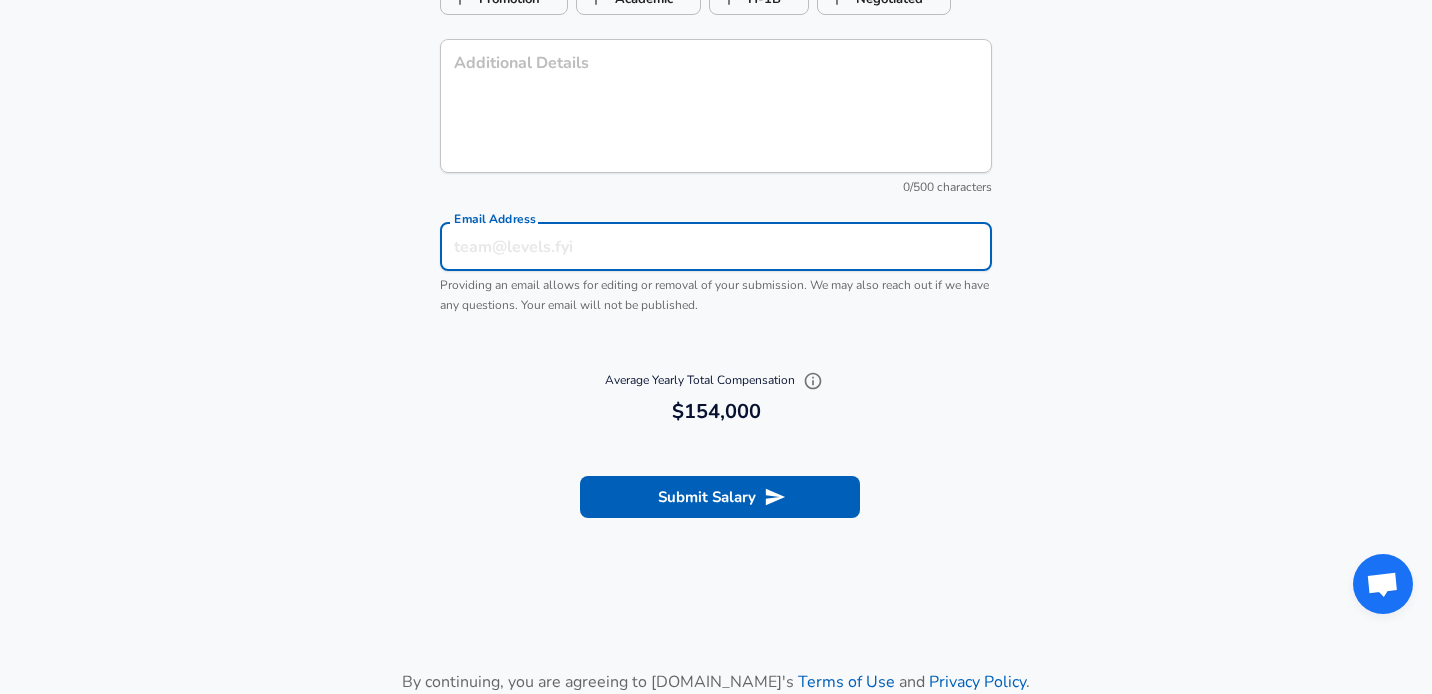 type on "[EMAIL_ADDRESS][DOMAIN_NAME]" 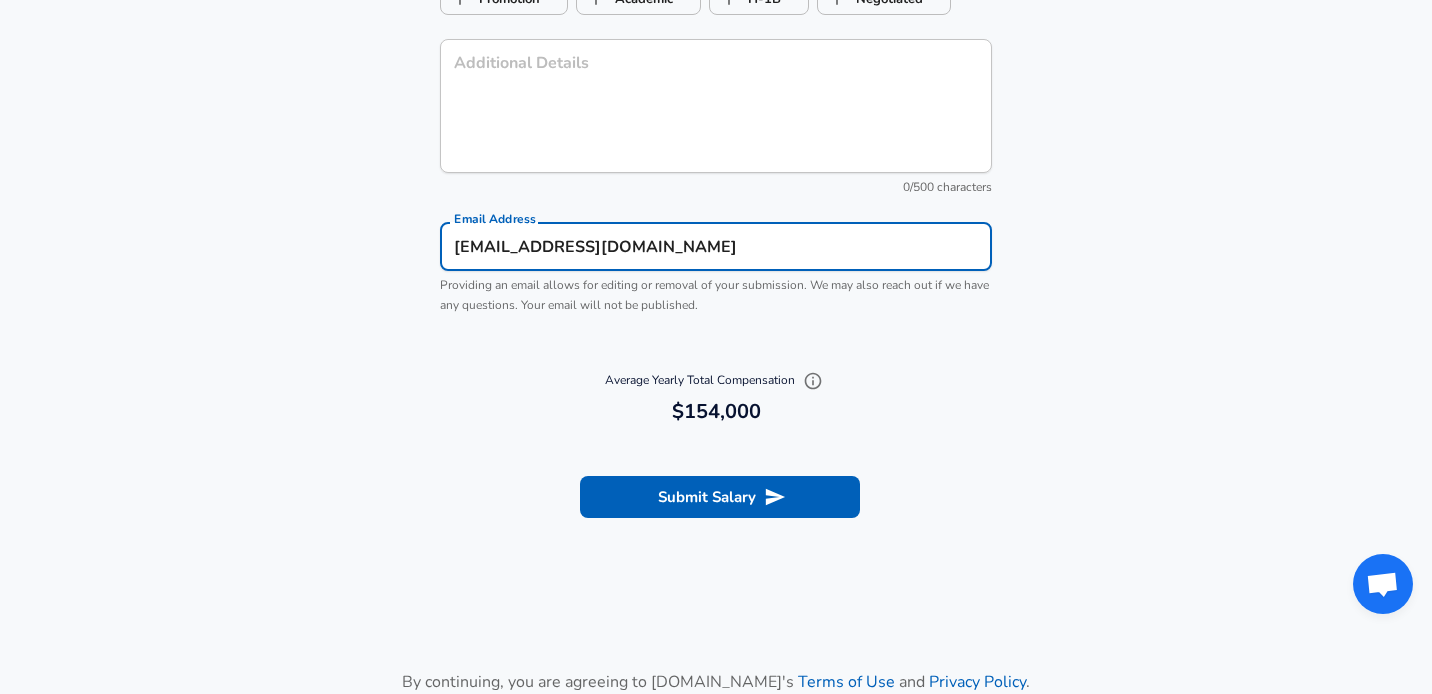 type 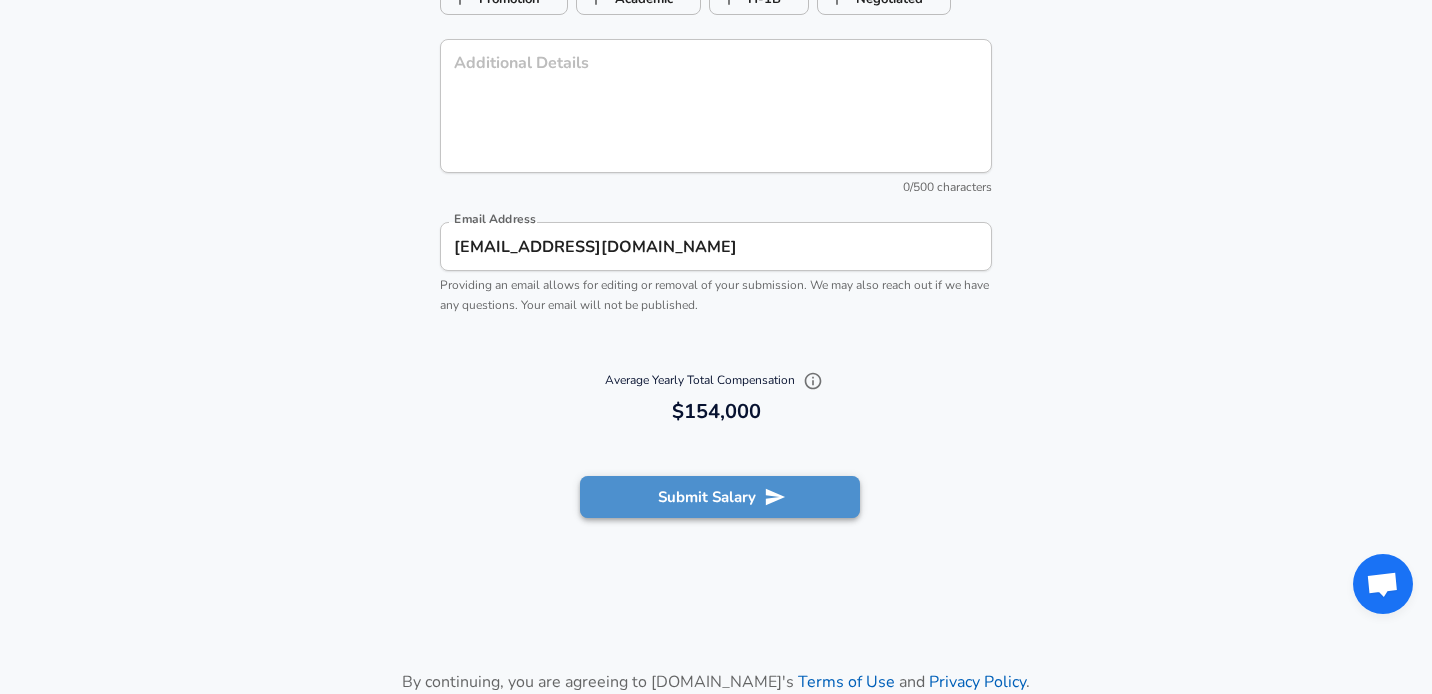 click on "Submit Salary" at bounding box center (720, 497) 